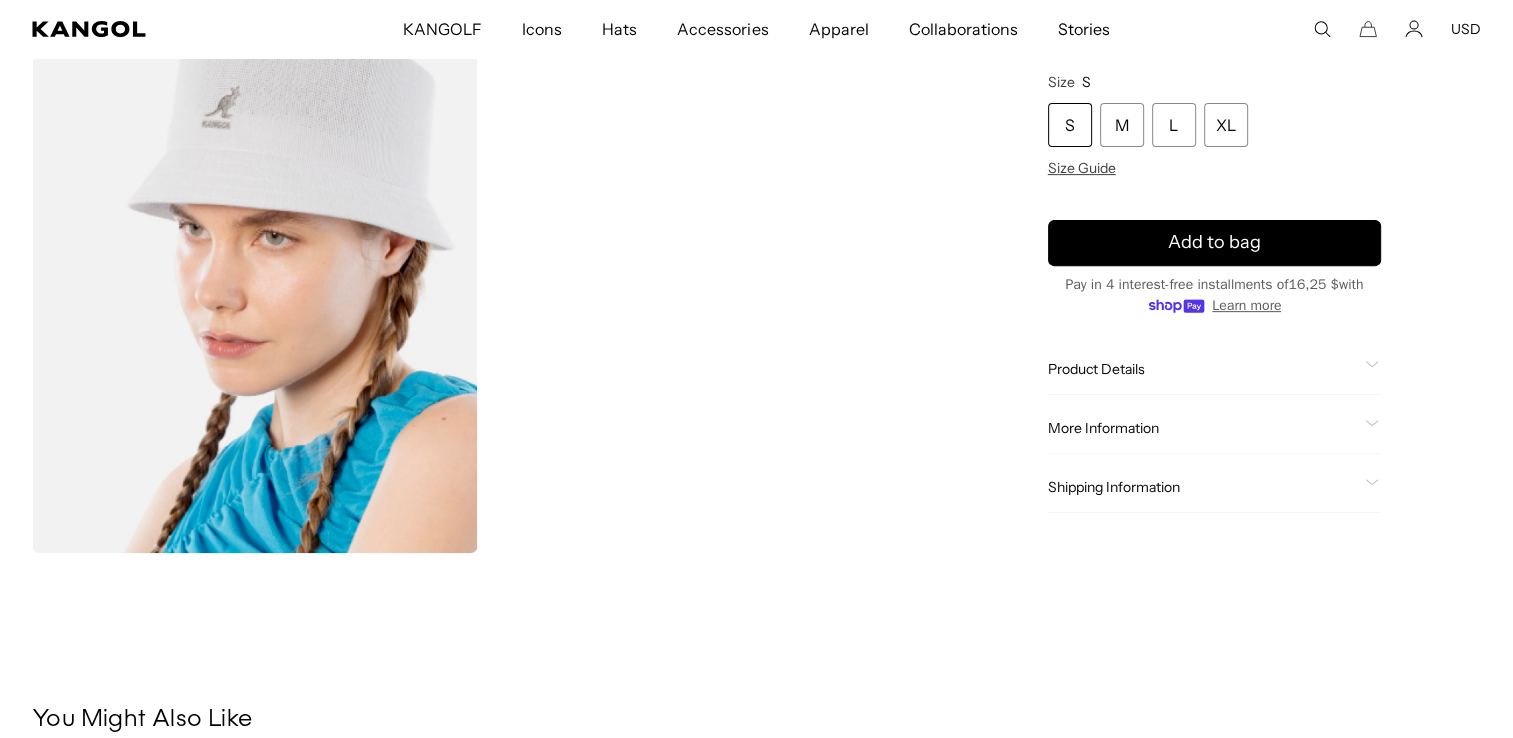 scroll, scrollTop: 0, scrollLeft: 0, axis: both 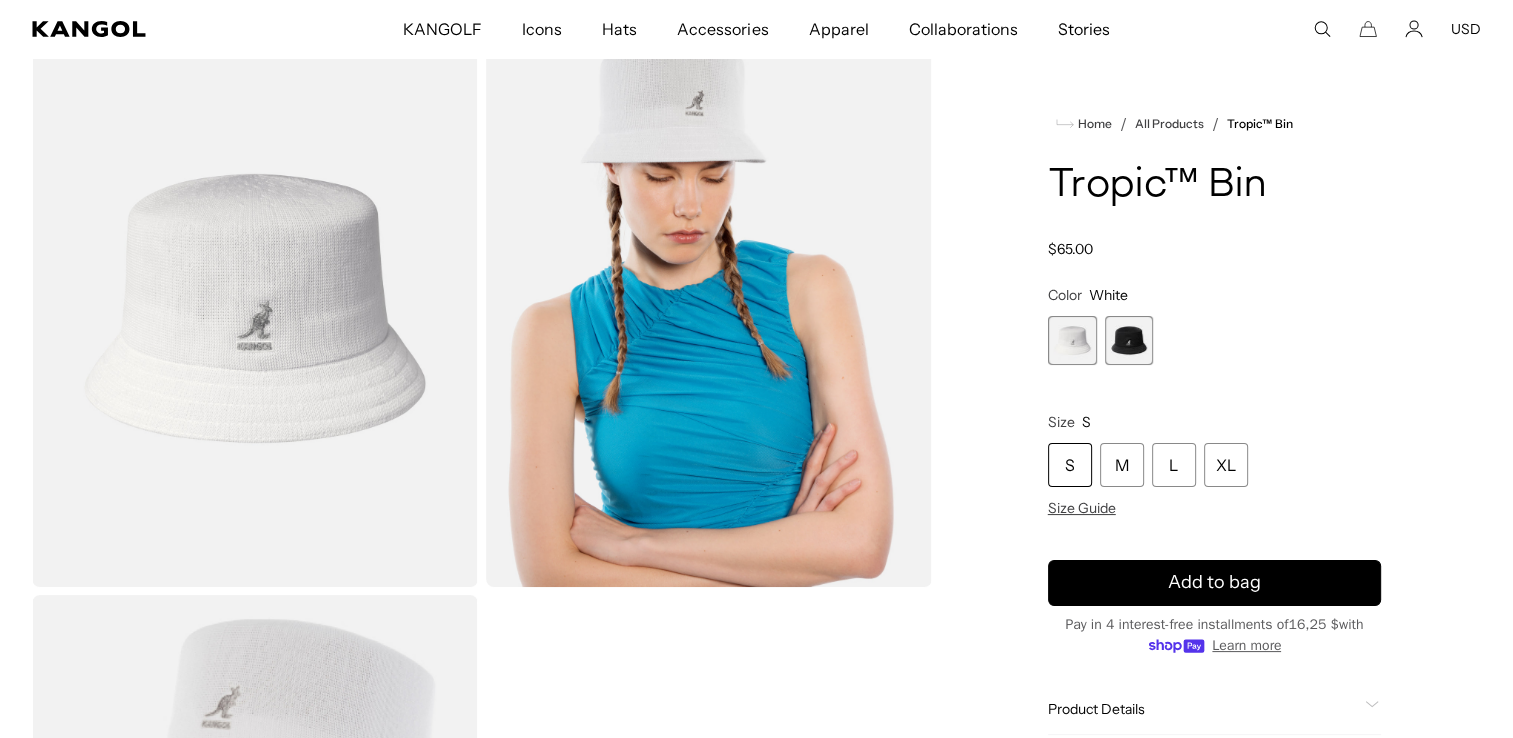 click at bounding box center (1129, 340) 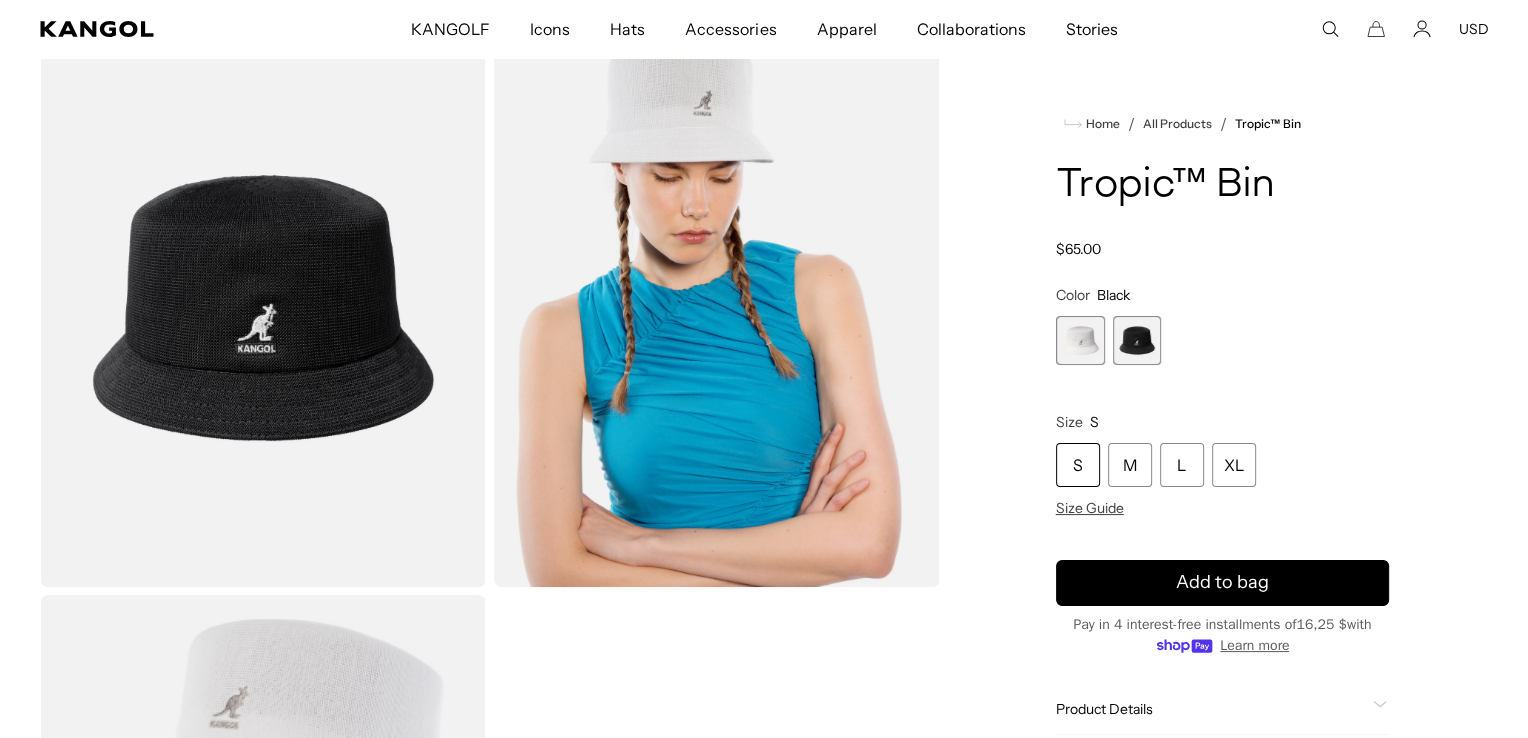 scroll, scrollTop: 0, scrollLeft: 412, axis: horizontal 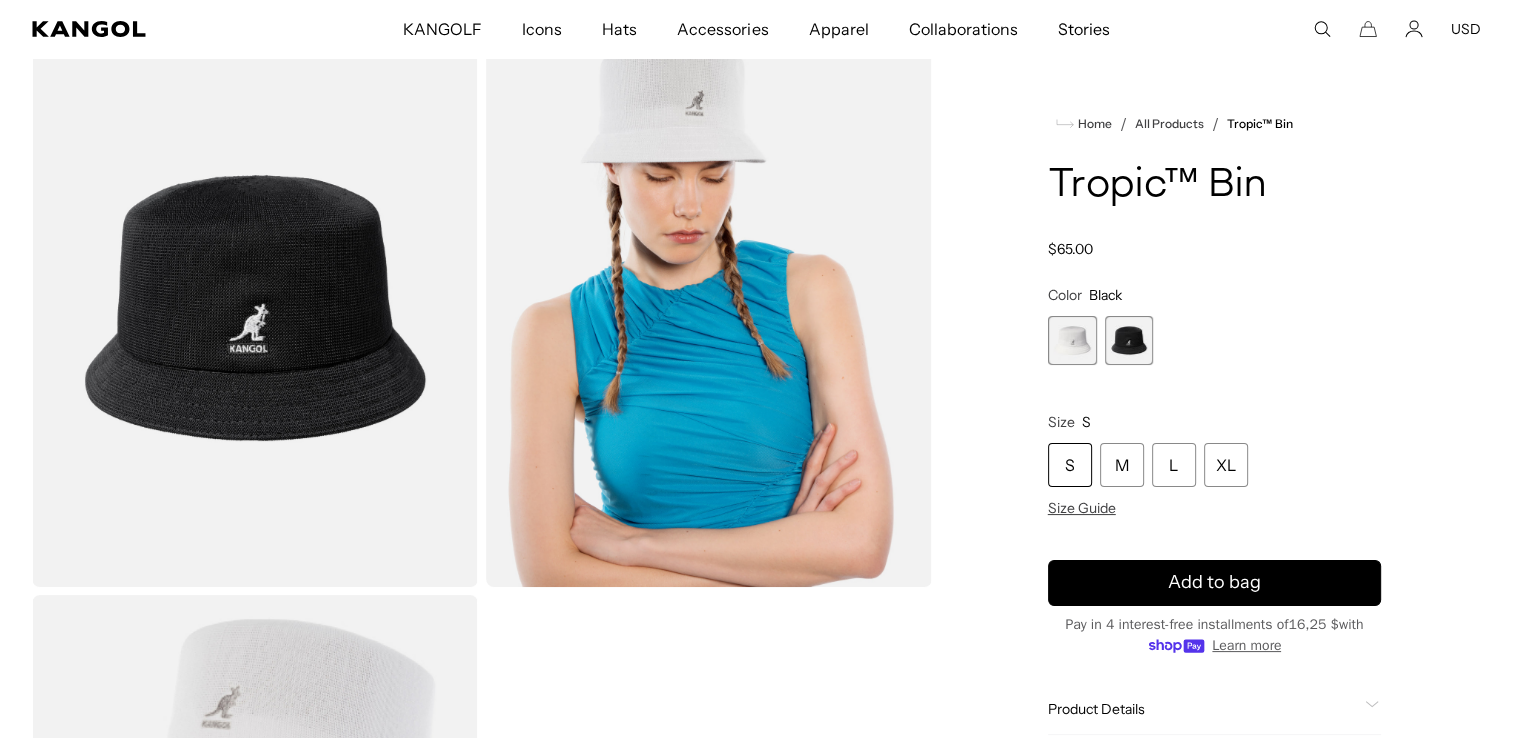 click at bounding box center (255, 308) 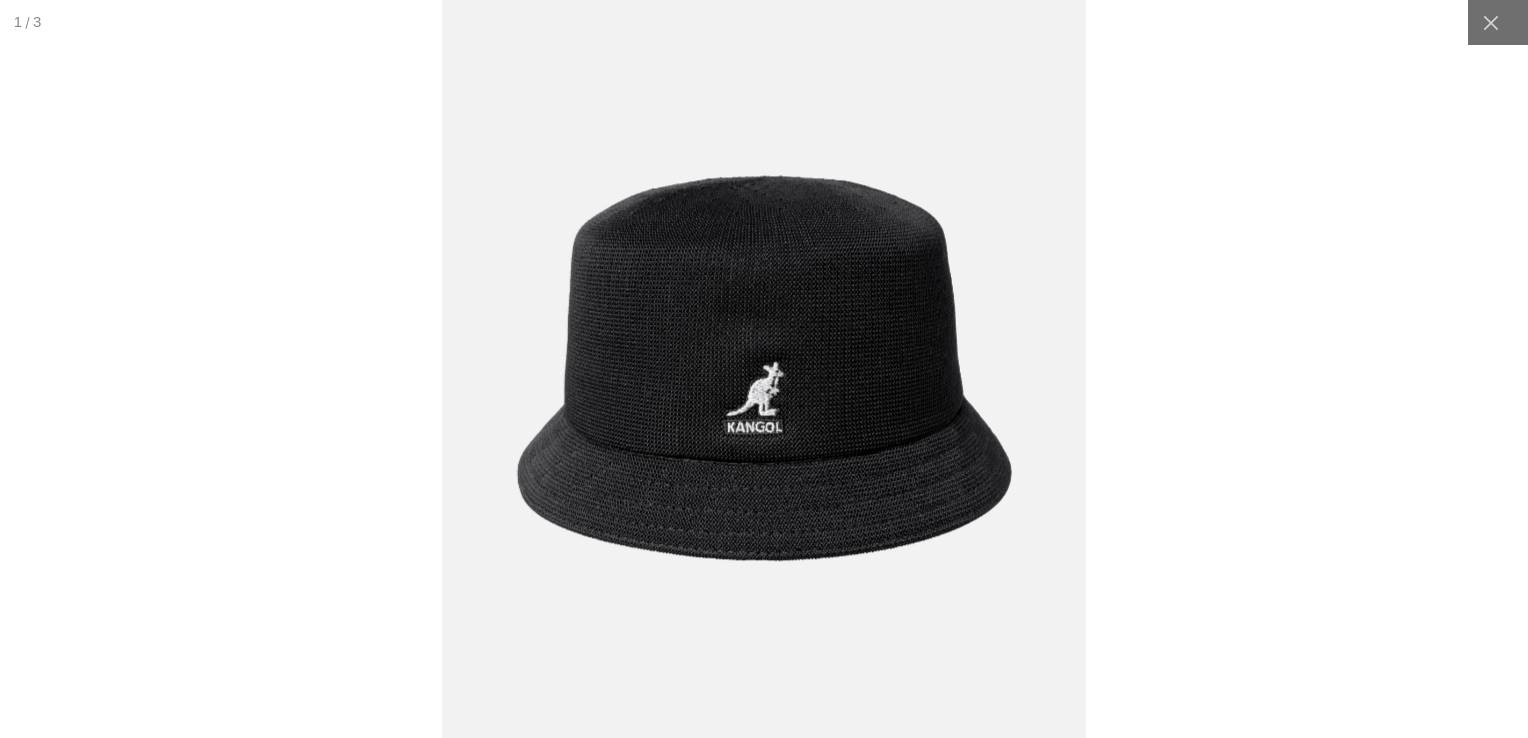 scroll, scrollTop: 0, scrollLeft: 0, axis: both 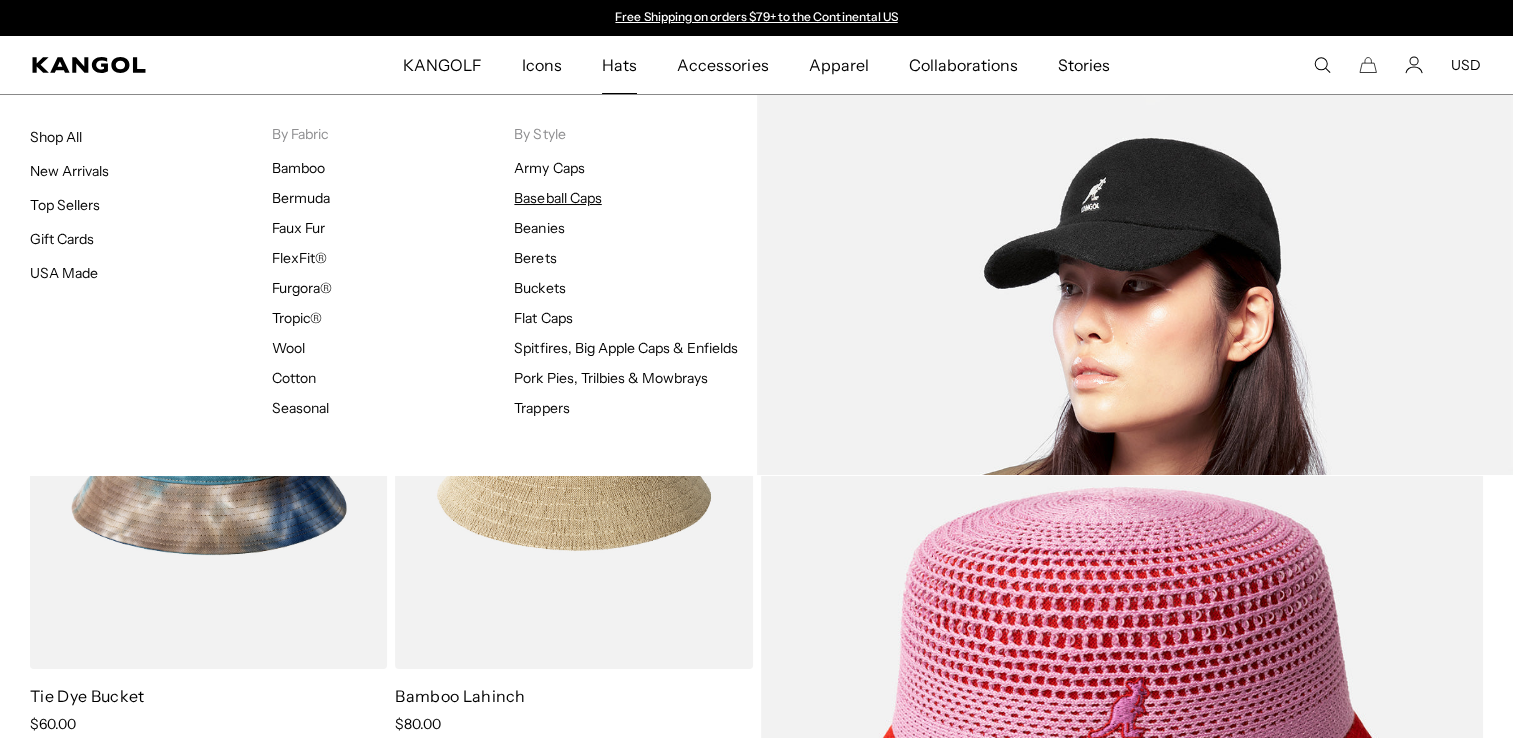 click on "Baseball Caps" at bounding box center [557, 198] 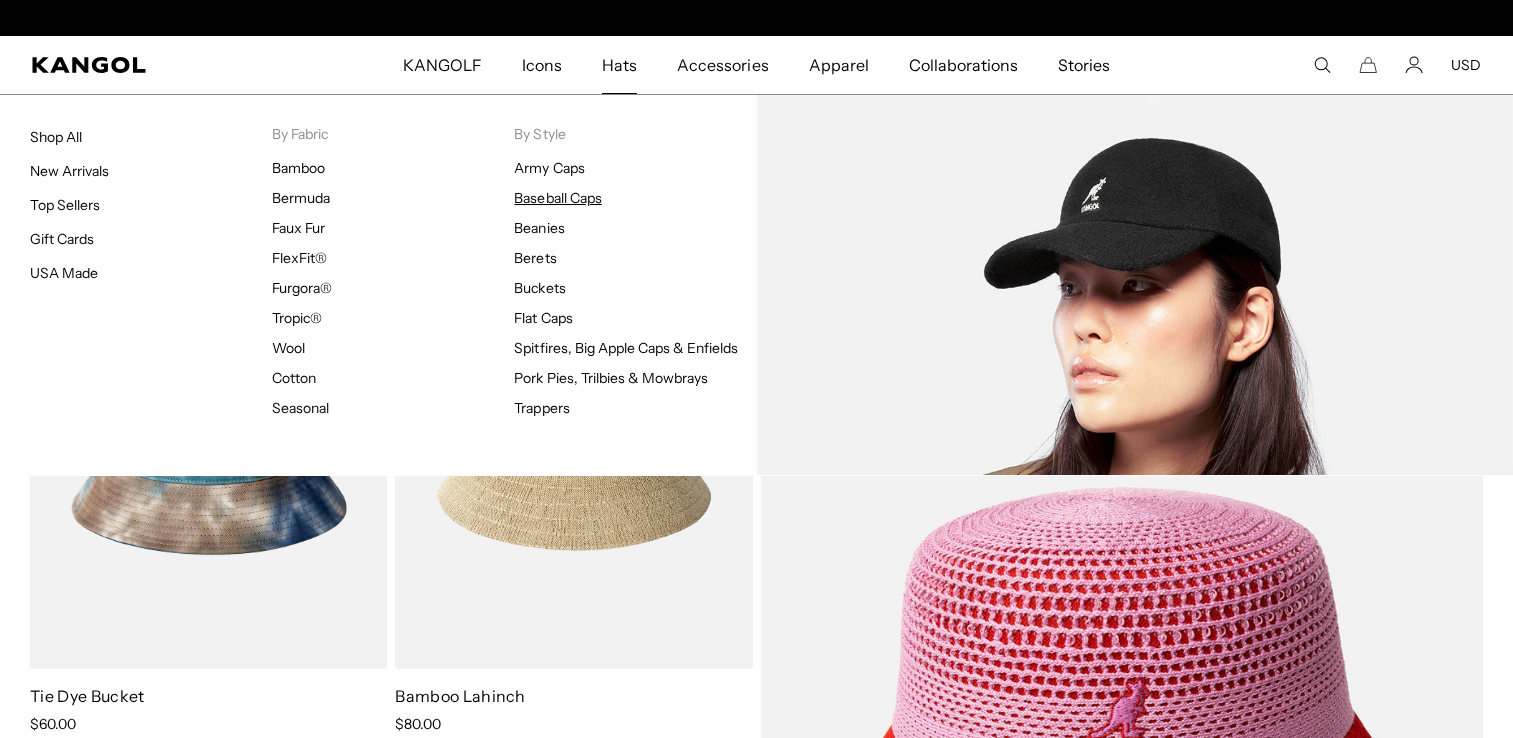 scroll, scrollTop: 0, scrollLeft: 412, axis: horizontal 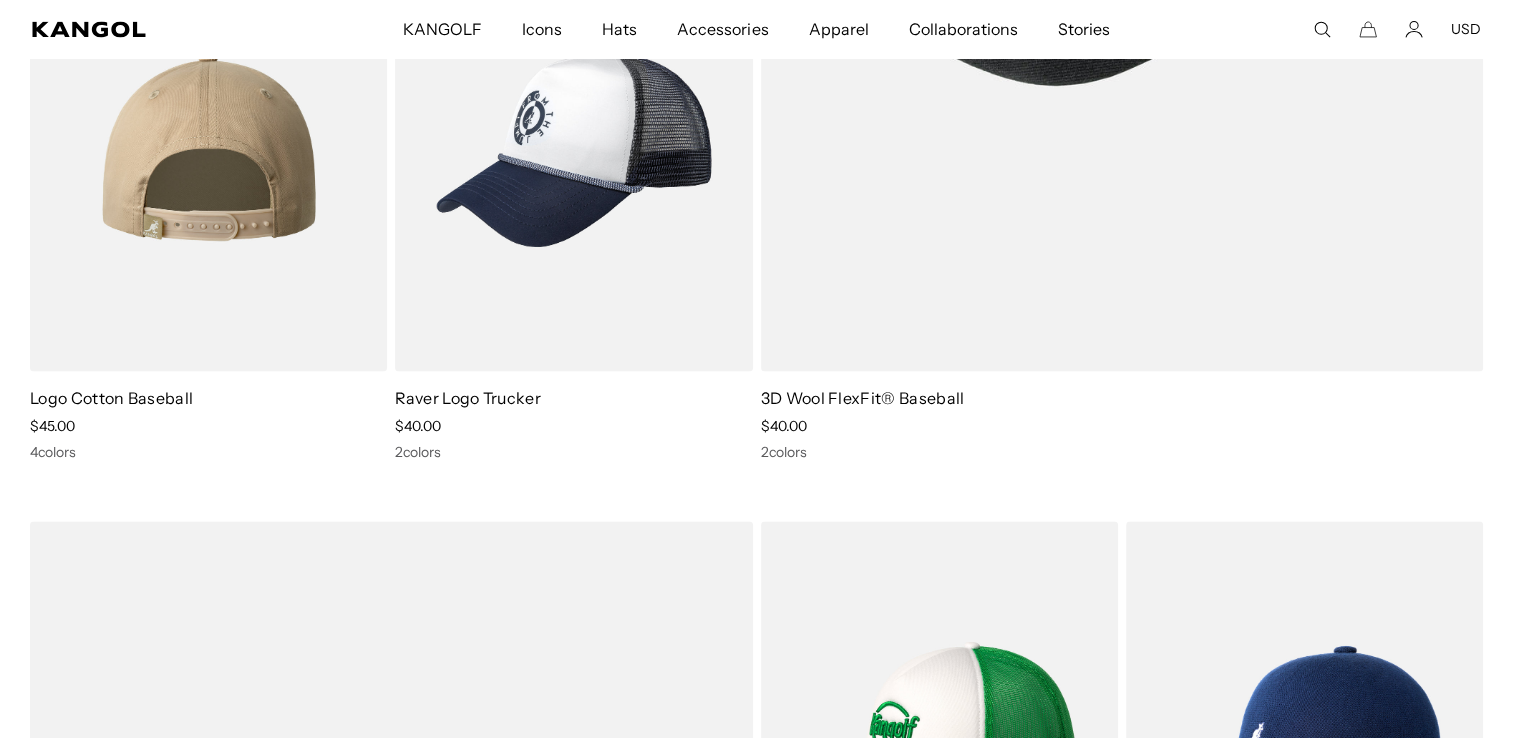 click at bounding box center (208, 147) 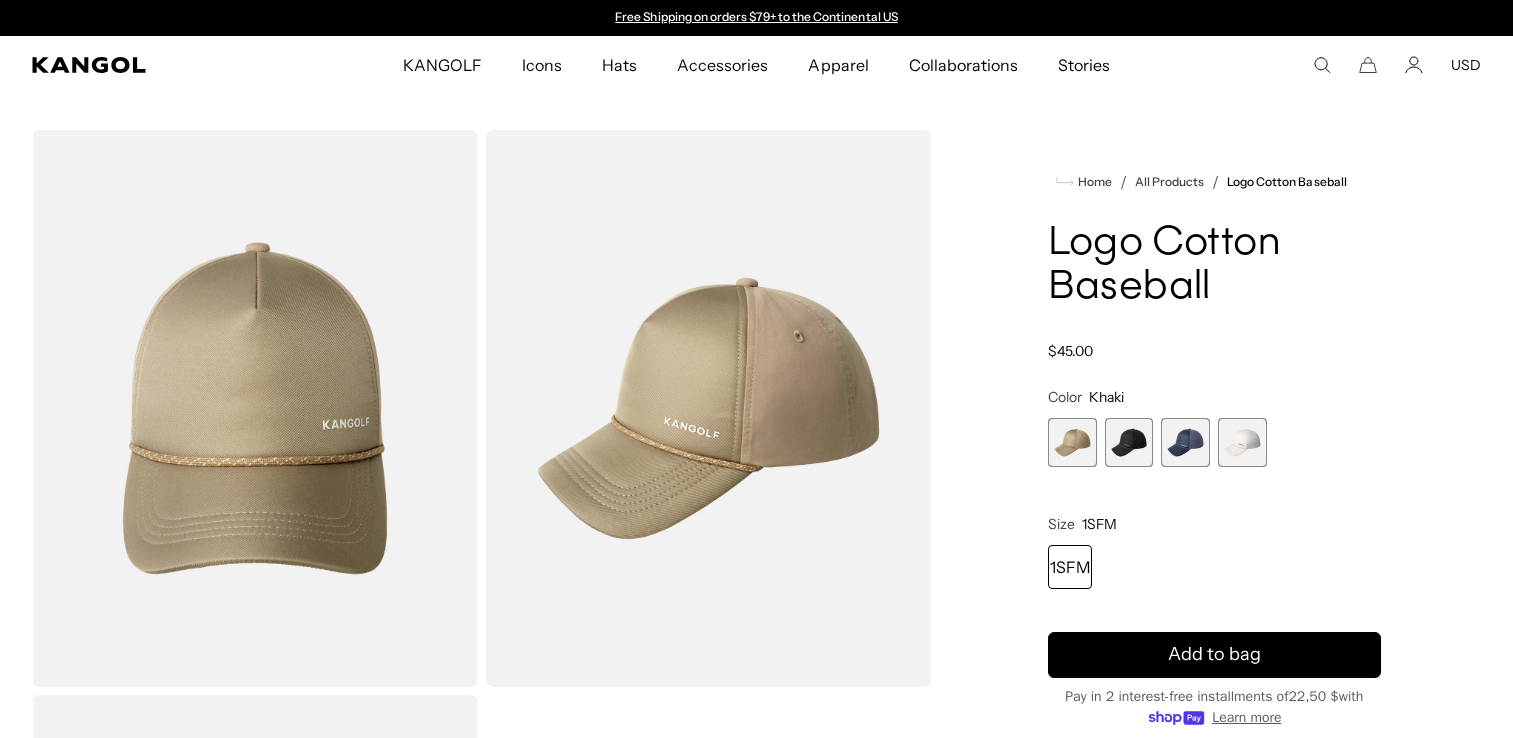 scroll, scrollTop: 0, scrollLeft: 0, axis: both 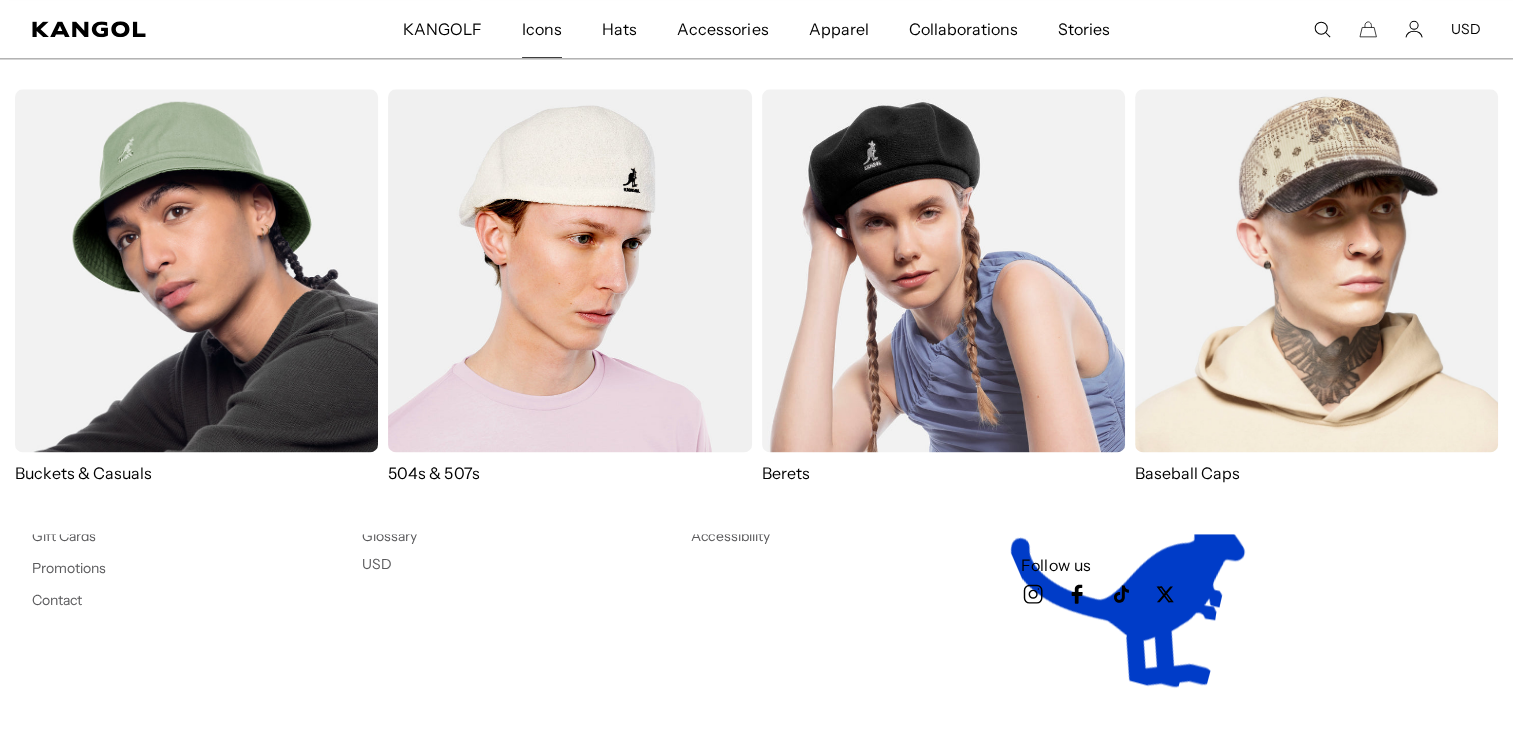 click on "Icons" at bounding box center [542, 29] 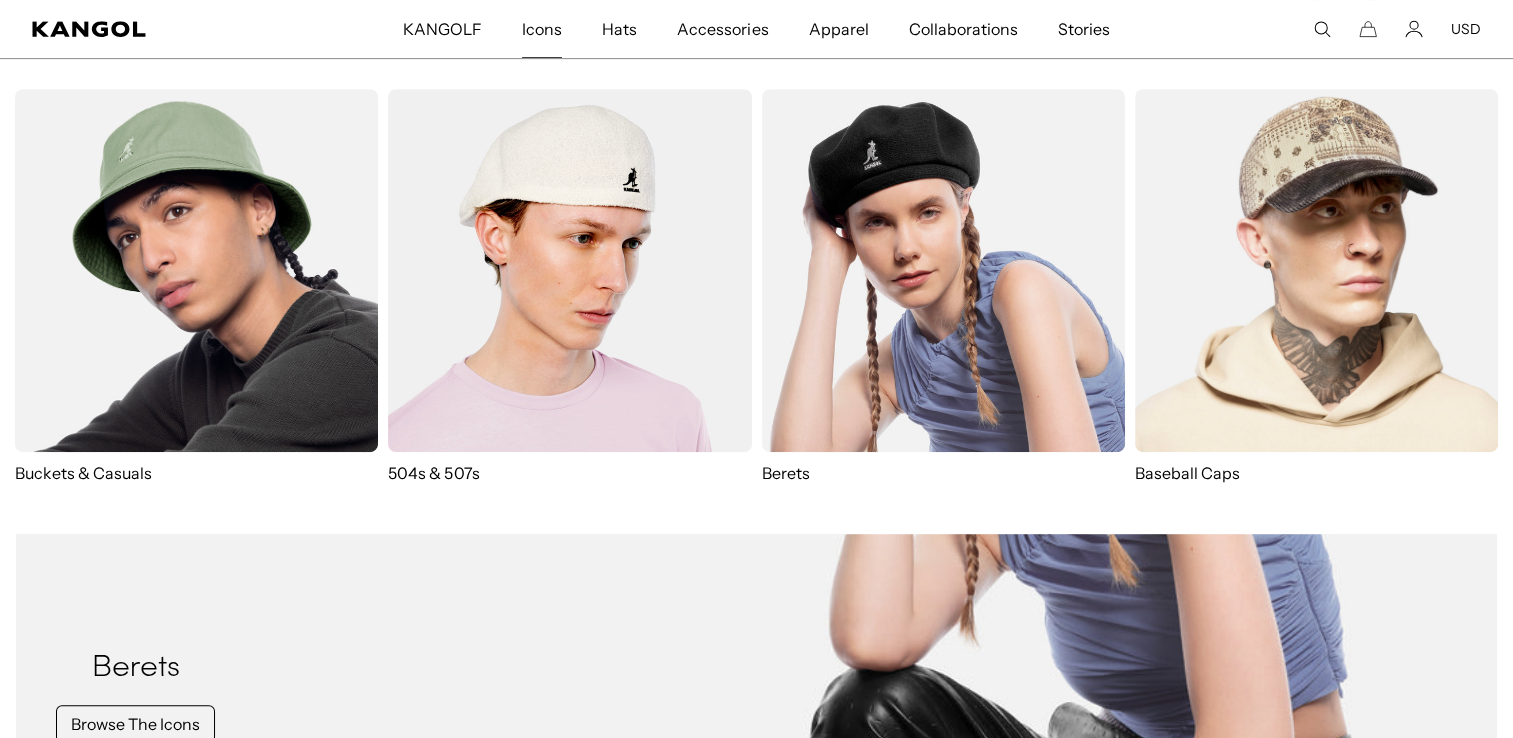 scroll, scrollTop: 1000, scrollLeft: 0, axis: vertical 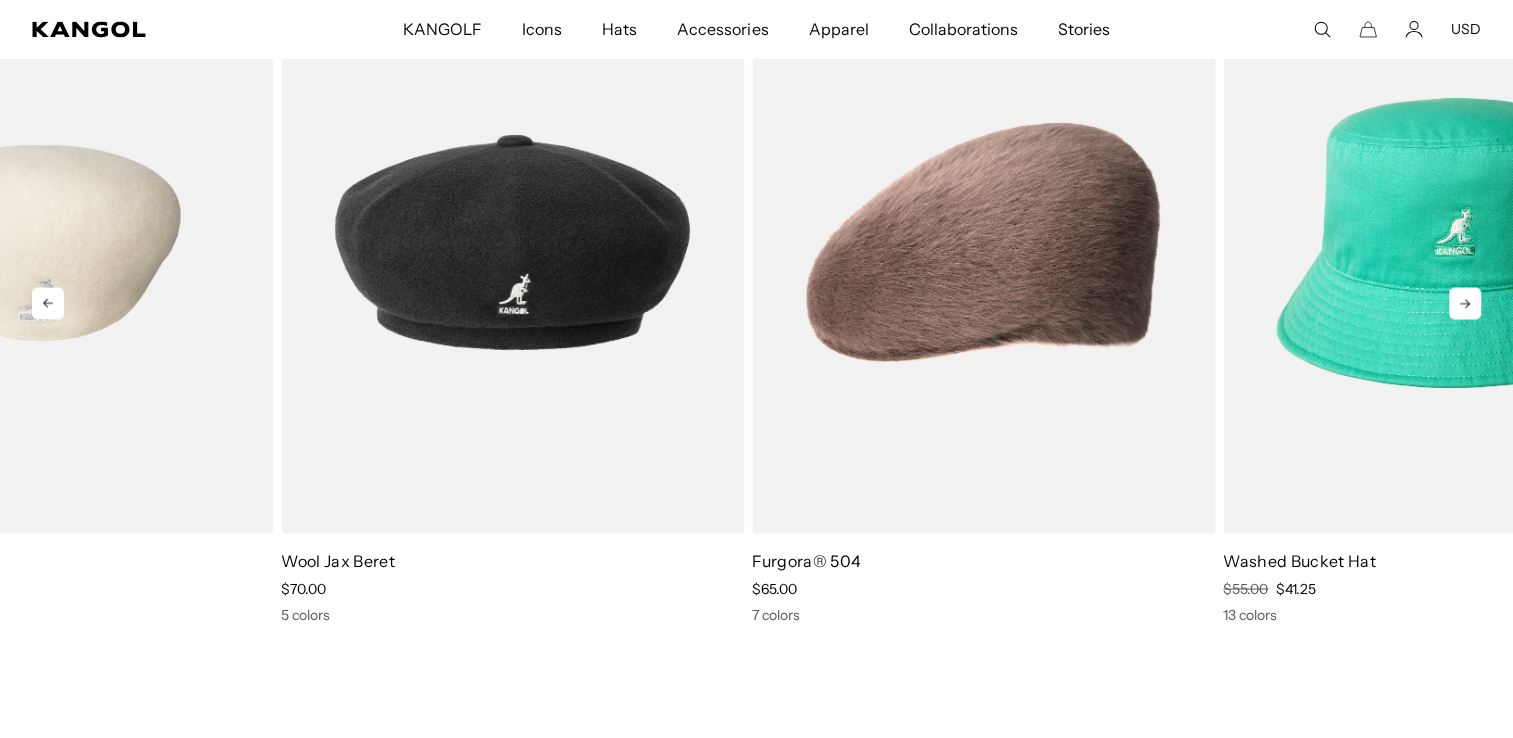 drag, startPoint x: 1276, startPoint y: 470, endPoint x: 68, endPoint y: 611, distance: 1216.201 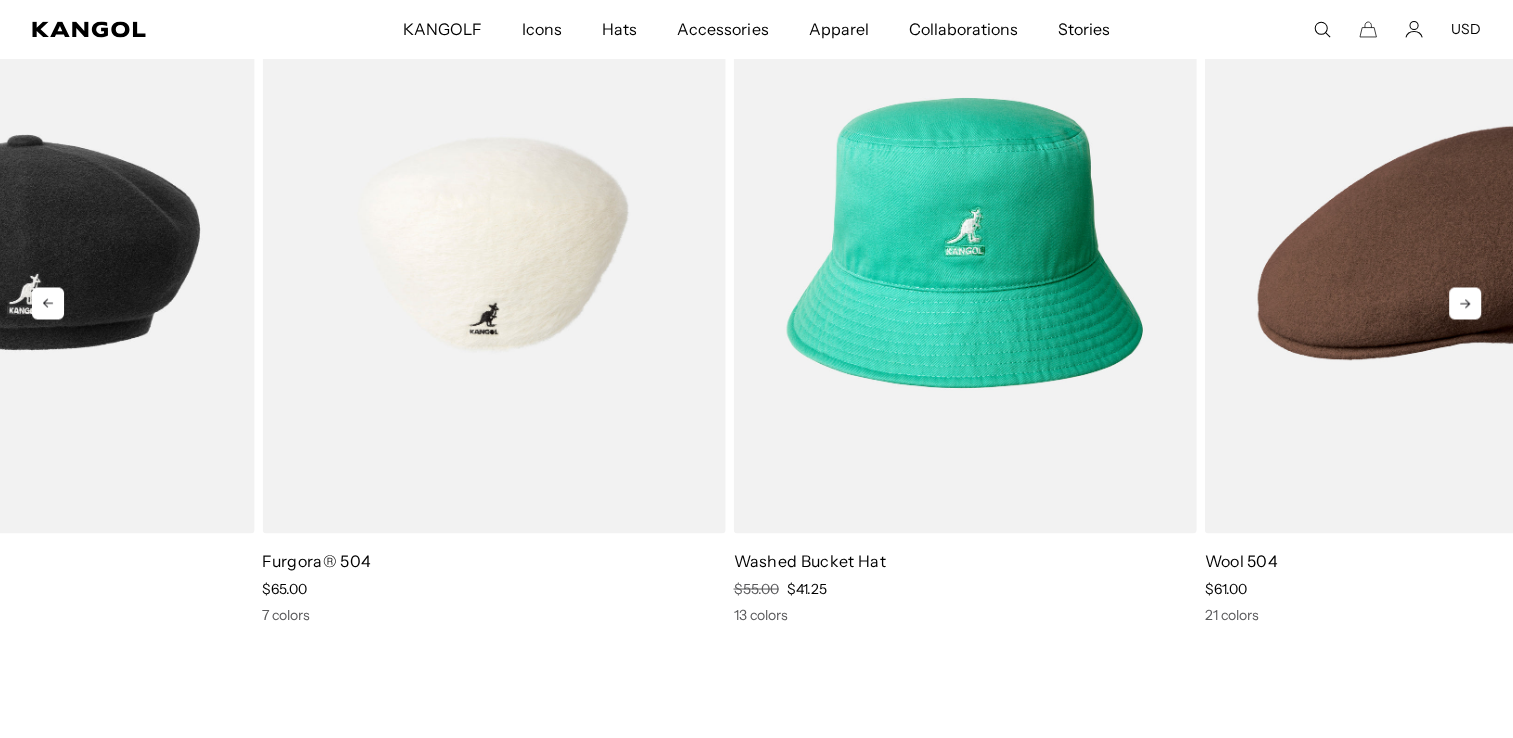 scroll, scrollTop: 0, scrollLeft: 412, axis: horizontal 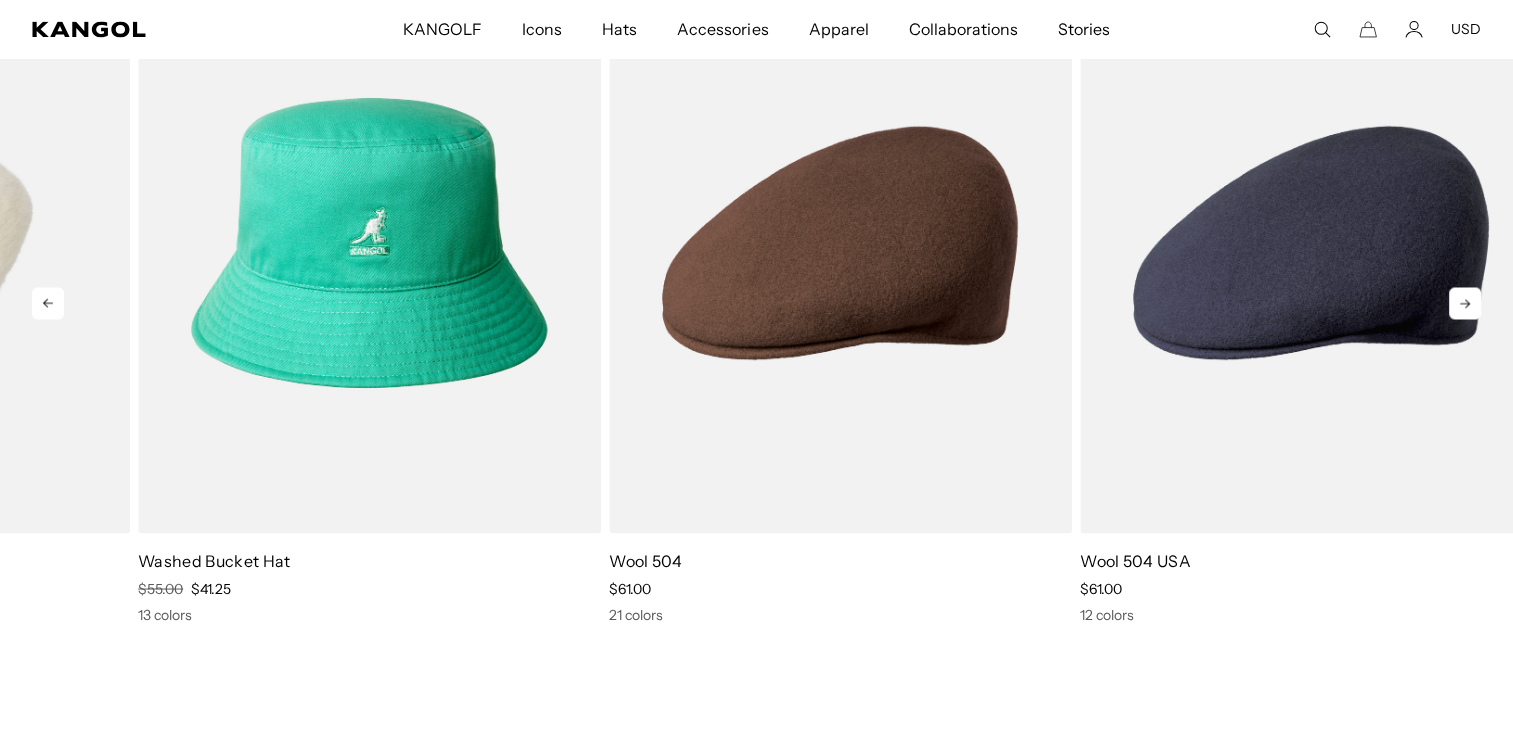 drag, startPoint x: 1279, startPoint y: 378, endPoint x: 0, endPoint y: 594, distance: 1297.111 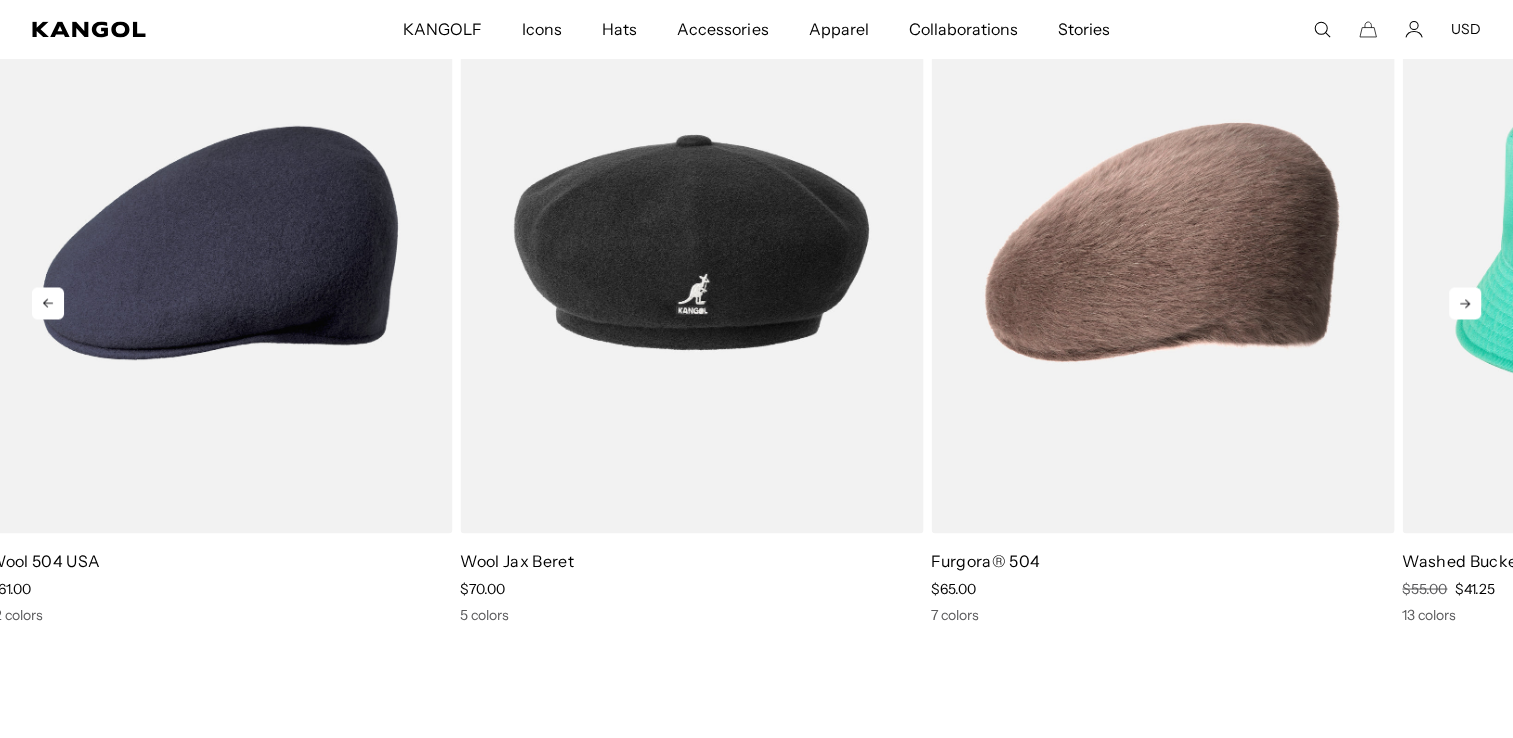 drag, startPoint x: 1413, startPoint y: 278, endPoint x: 203, endPoint y: 475, distance: 1225.9319 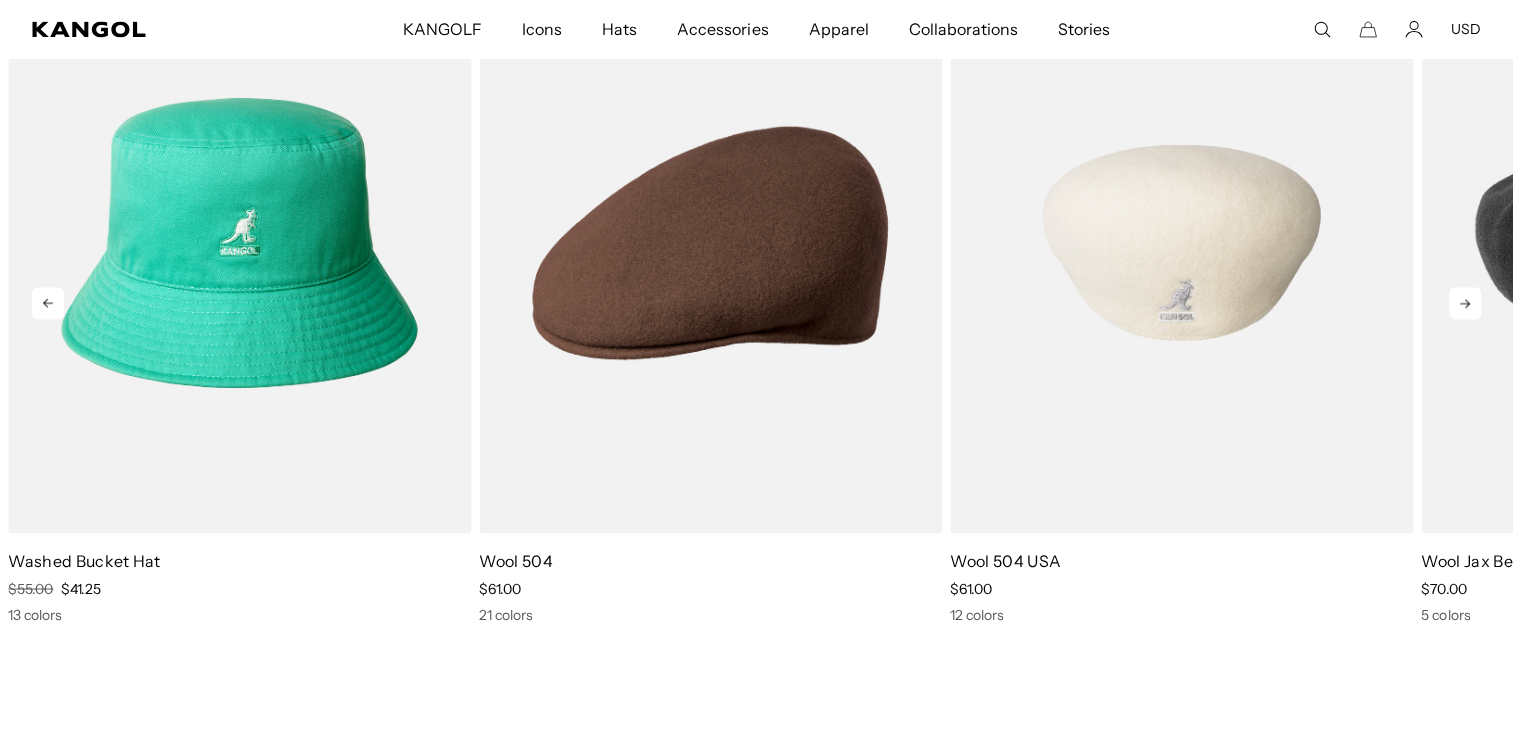 scroll, scrollTop: 0, scrollLeft: 0, axis: both 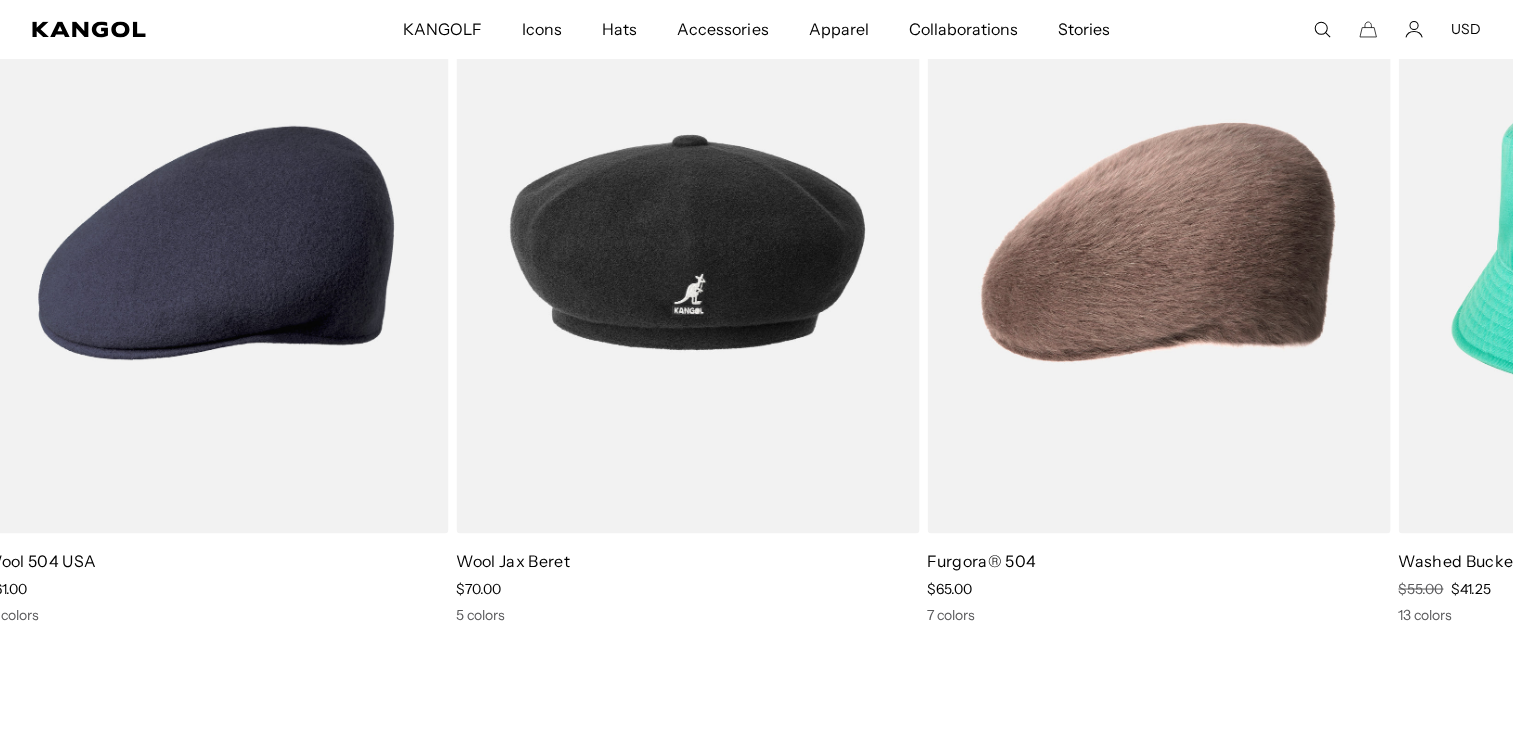 drag, startPoint x: 1189, startPoint y: 325, endPoint x: 72, endPoint y: 707, distance: 1180.5139 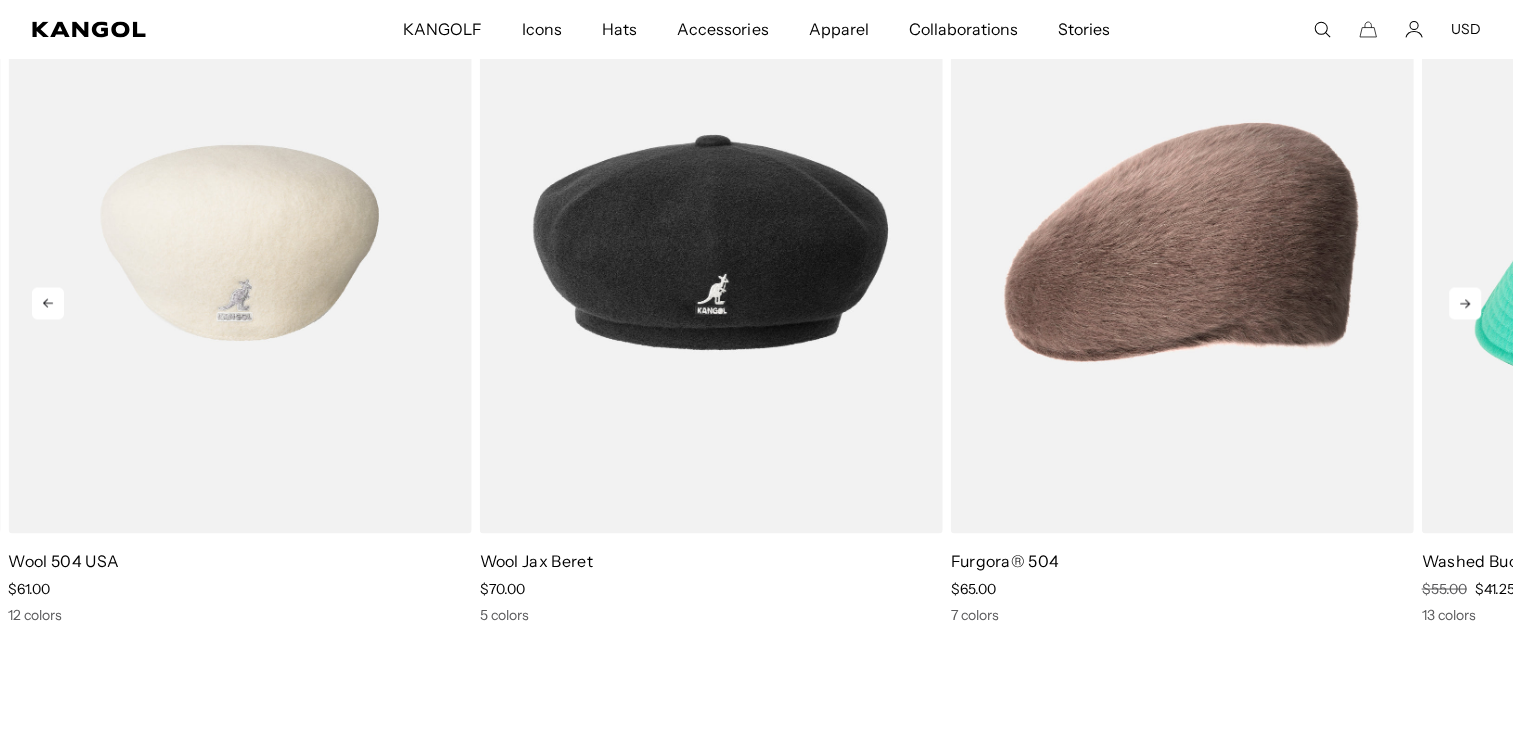 scroll, scrollTop: 0, scrollLeft: 412, axis: horizontal 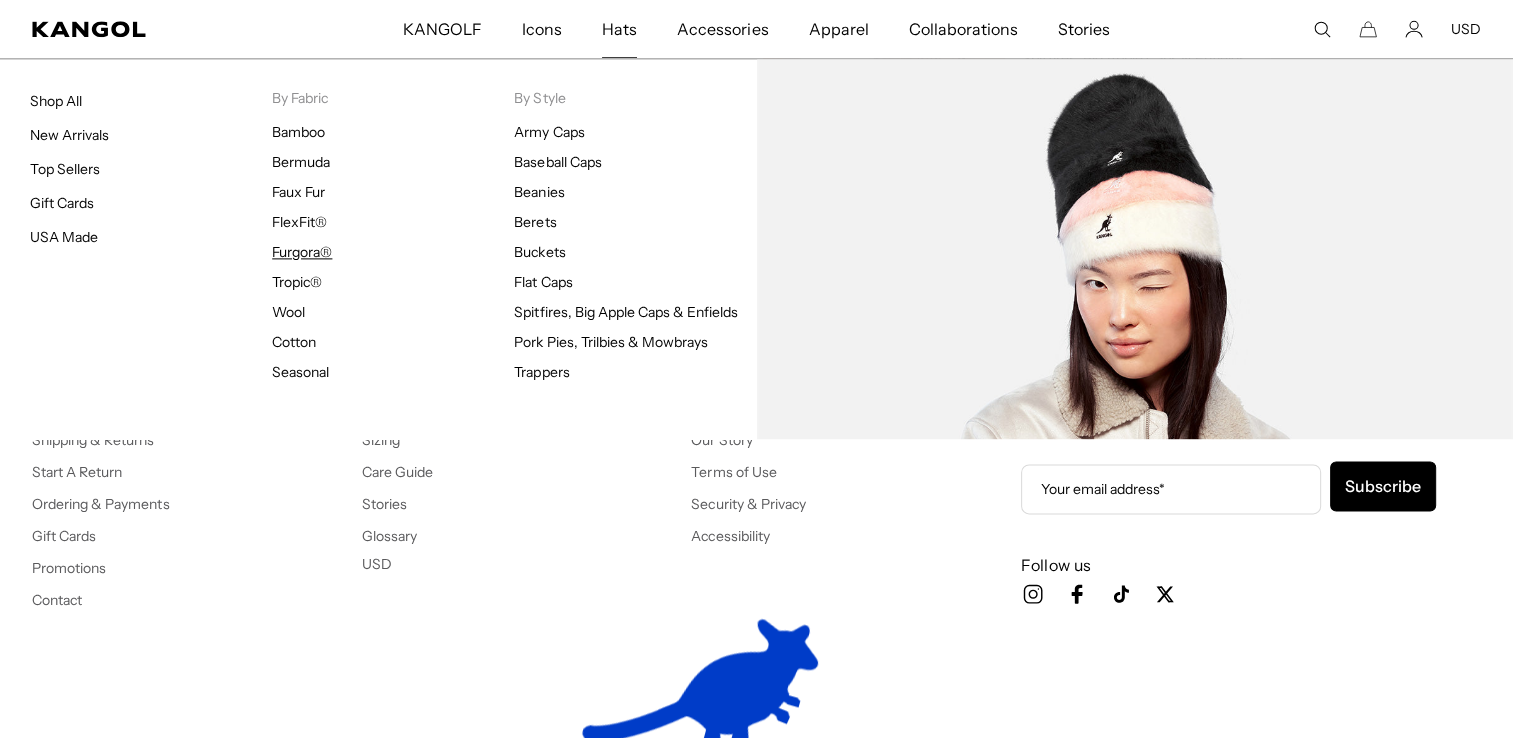 click on "Furgora®" at bounding box center (302, 252) 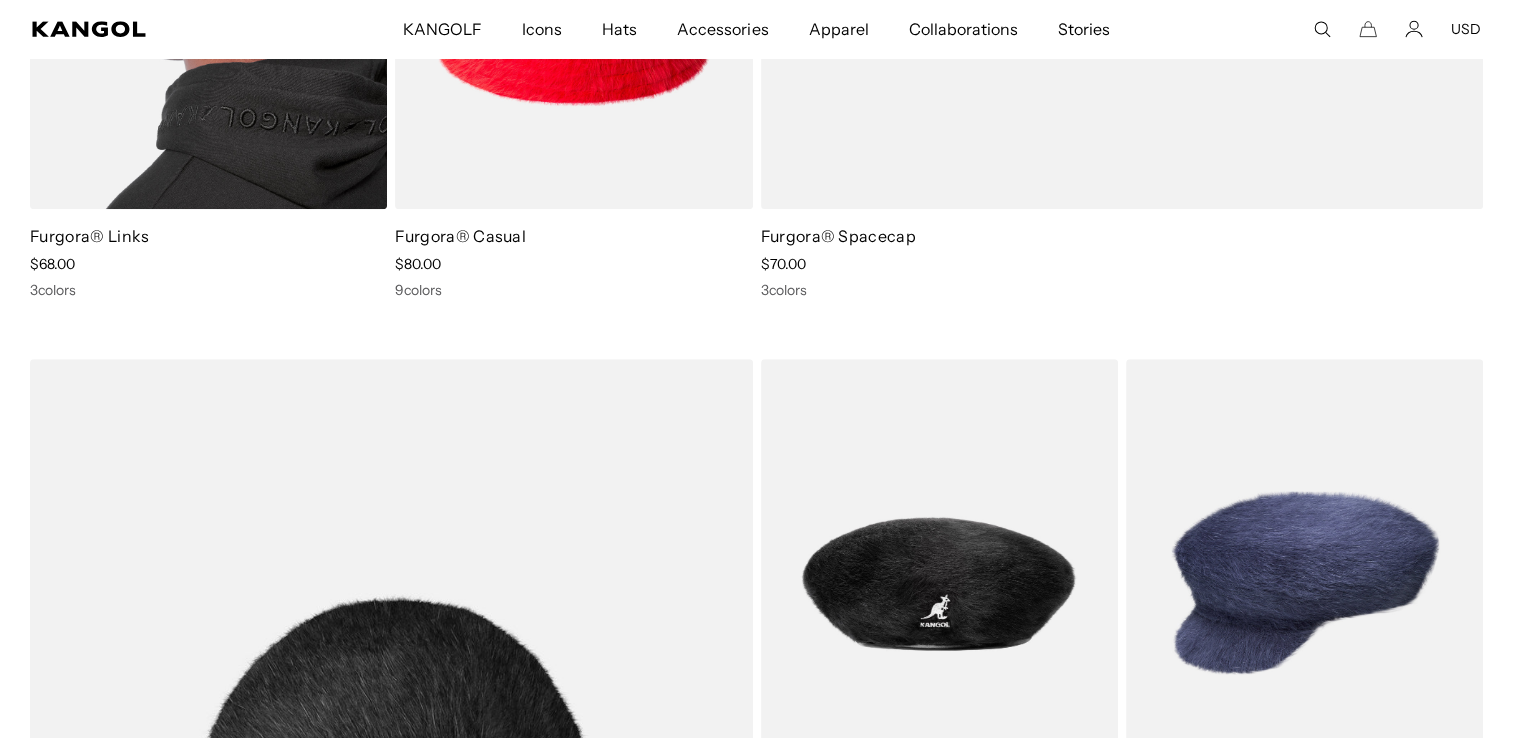 scroll, scrollTop: 1300, scrollLeft: 0, axis: vertical 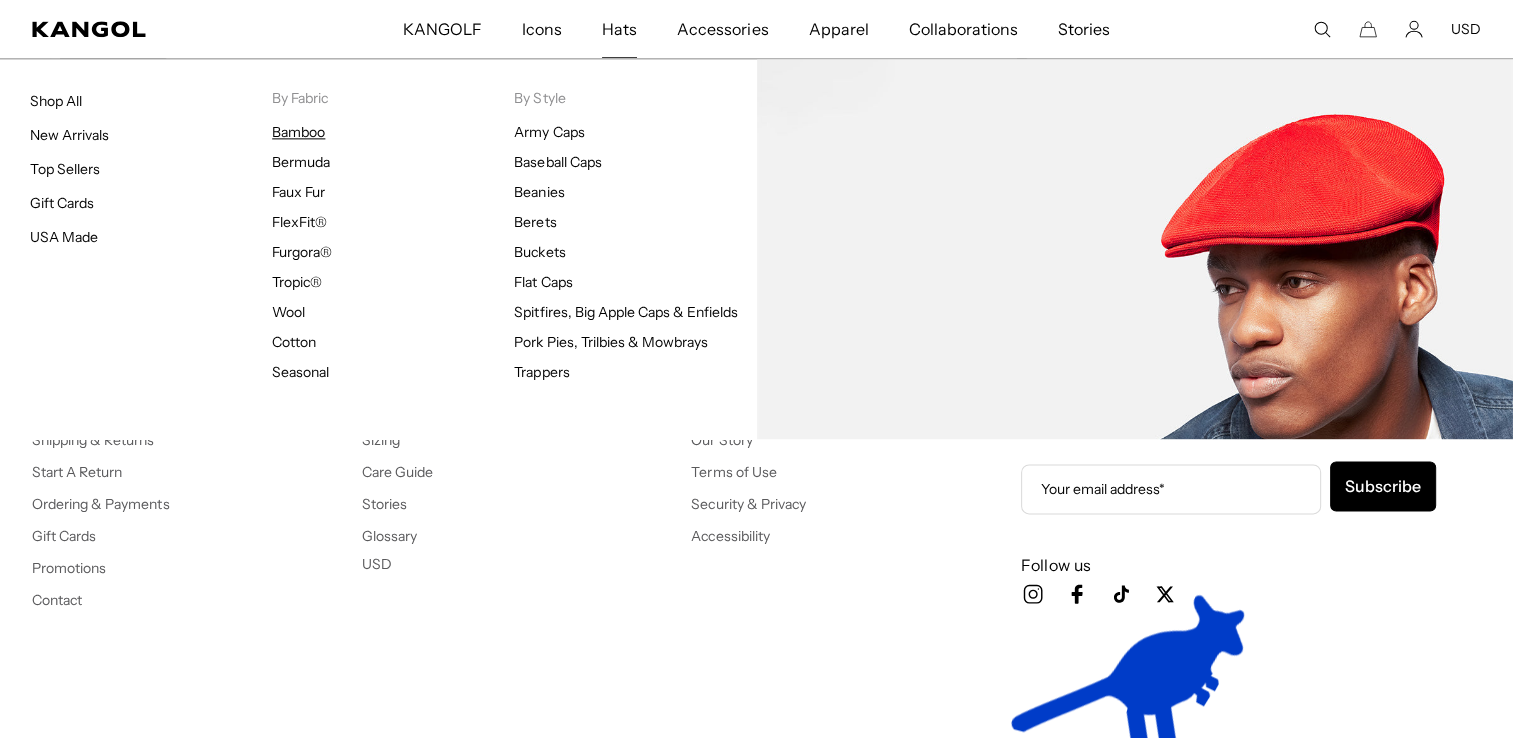 click on "Bamboo" at bounding box center (298, 132) 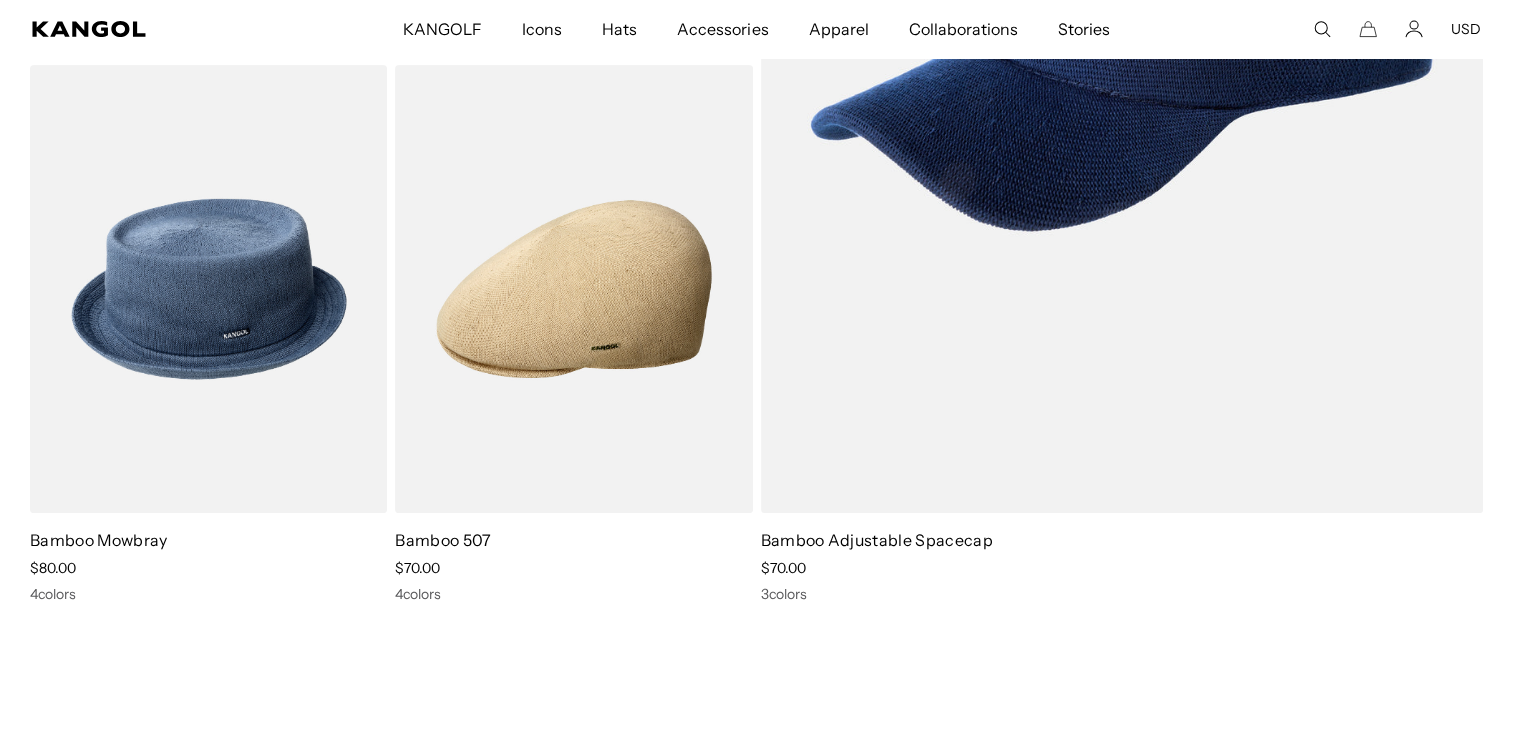 scroll, scrollTop: 1000, scrollLeft: 0, axis: vertical 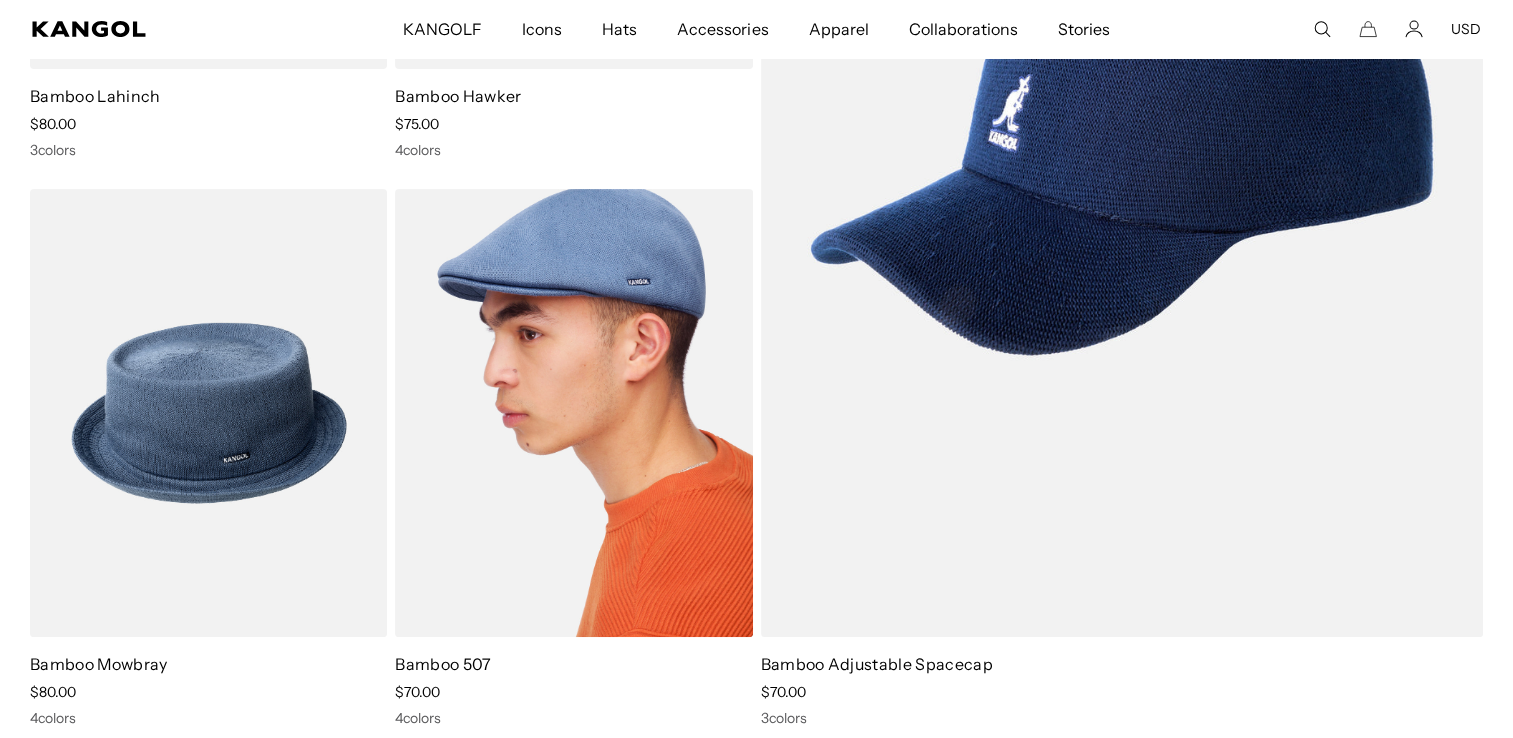 click at bounding box center [573, 413] 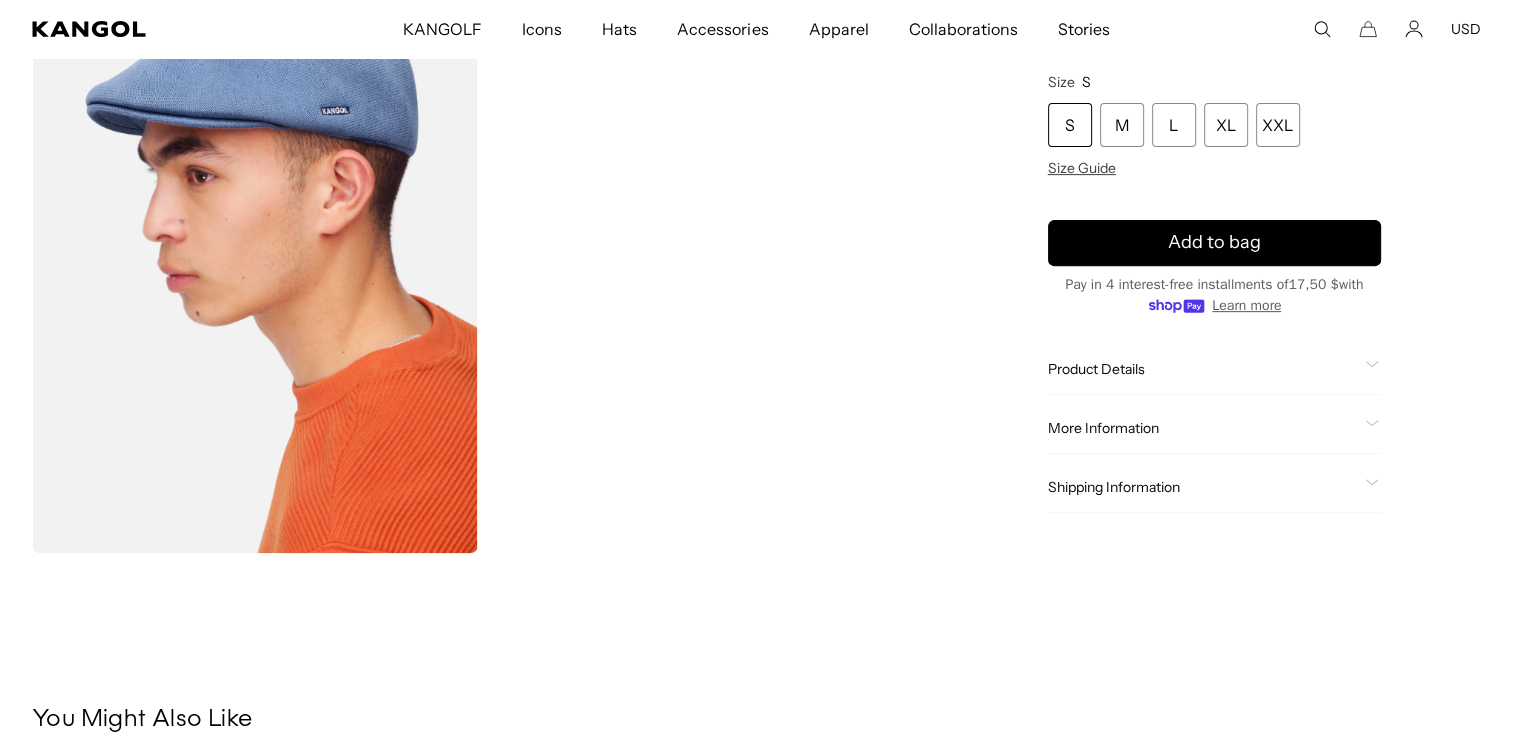 scroll, scrollTop: 1300, scrollLeft: 0, axis: vertical 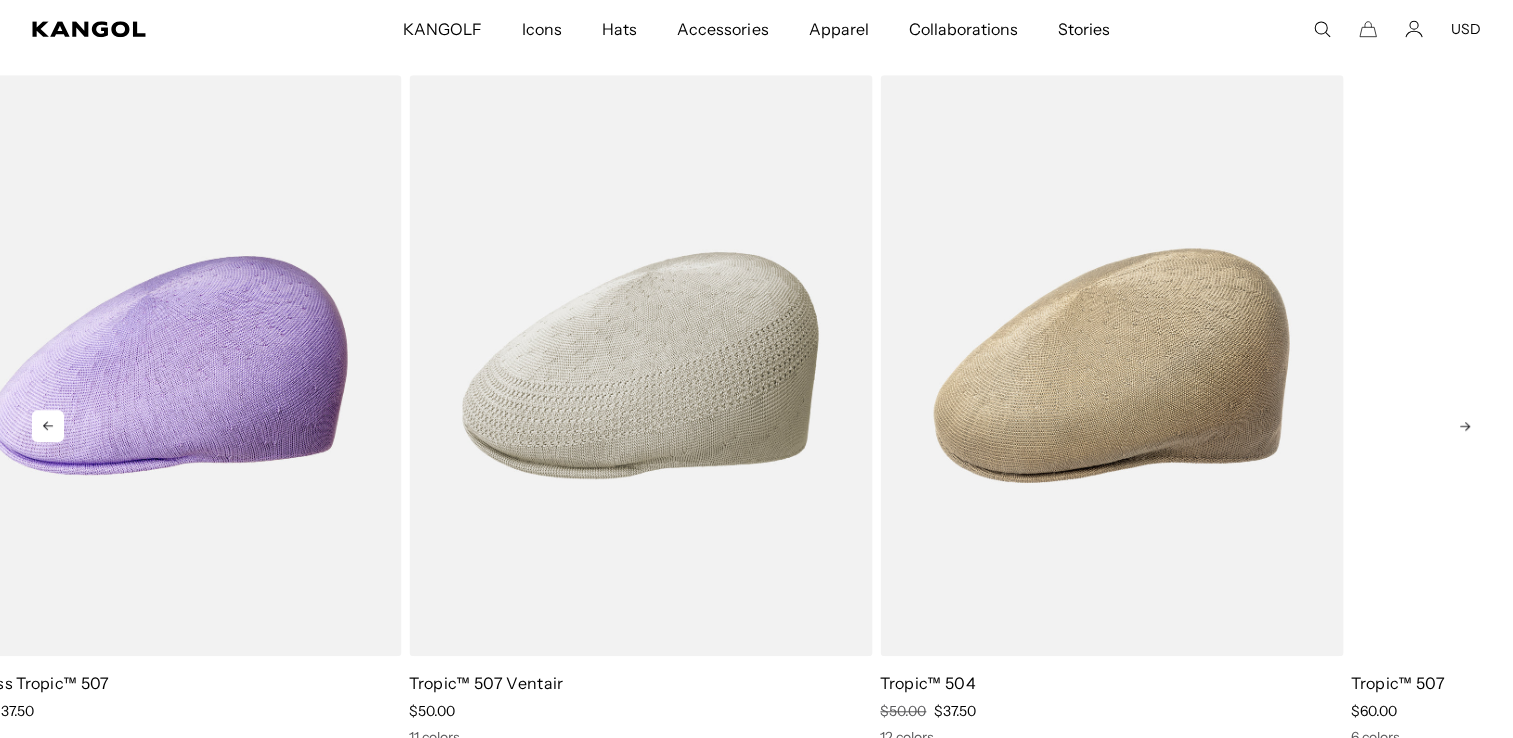 drag, startPoint x: 1196, startPoint y: 323, endPoint x: 421, endPoint y: 418, distance: 780.80084 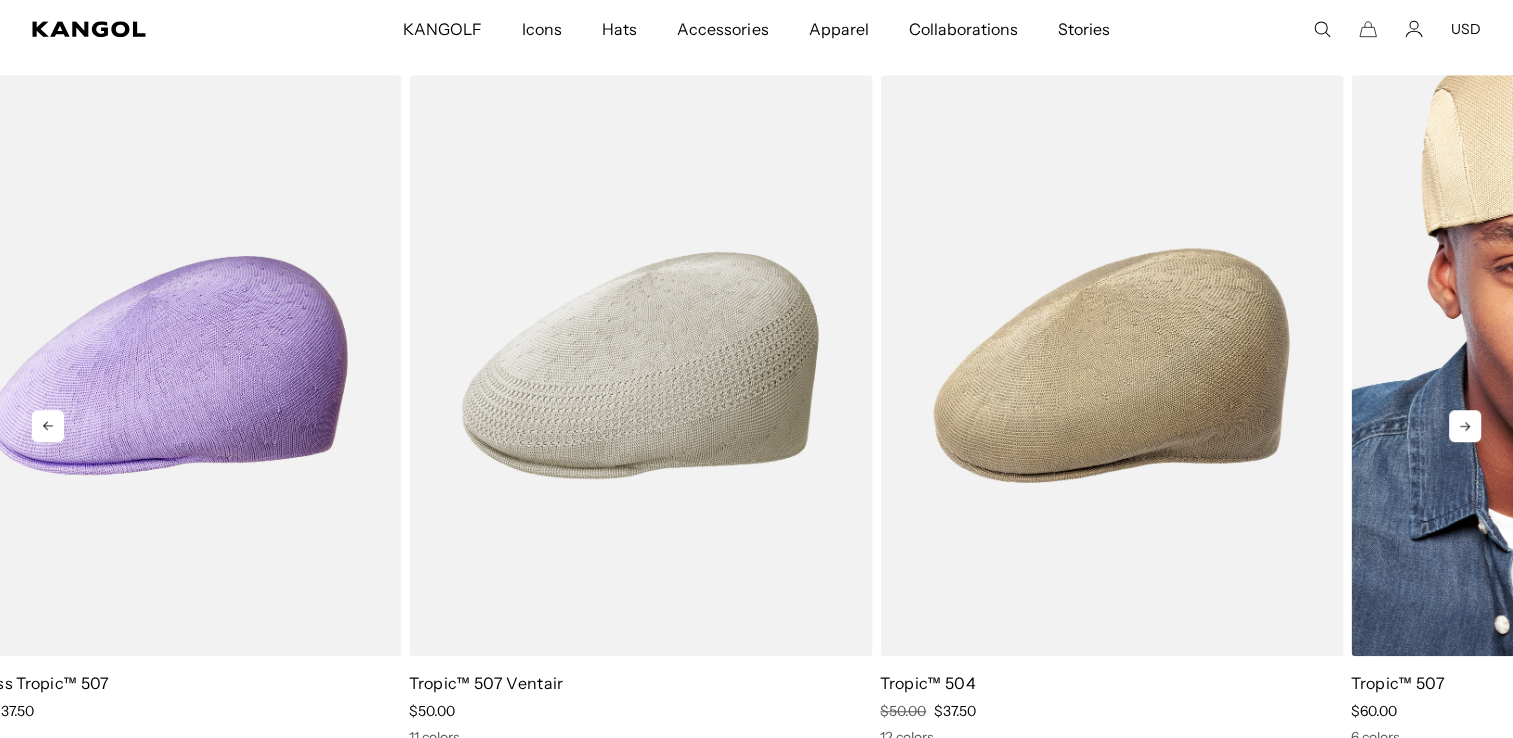 click on "Skip to content
My Bag
( 0 )
Your cart is empty.
Explore new hats
Loading...
Subtotal
$0.00 USD
Taxes, shipping, and discounts are calculated at checkout
Checkout
View My Bag
Size and fit
Close
Size
cm
Inches
S
6 ¾ - 6 ⅞
54-55
21" - 21 ½"
M
7 - 7 ⅛
56-57
22" - 22 ½"
L
7 ¼ - 7 ⅜
58-59
22 ¾" - 23"
XL
7 ½ - 7 ⅝
60-61
XXL" at bounding box center (756, 616) 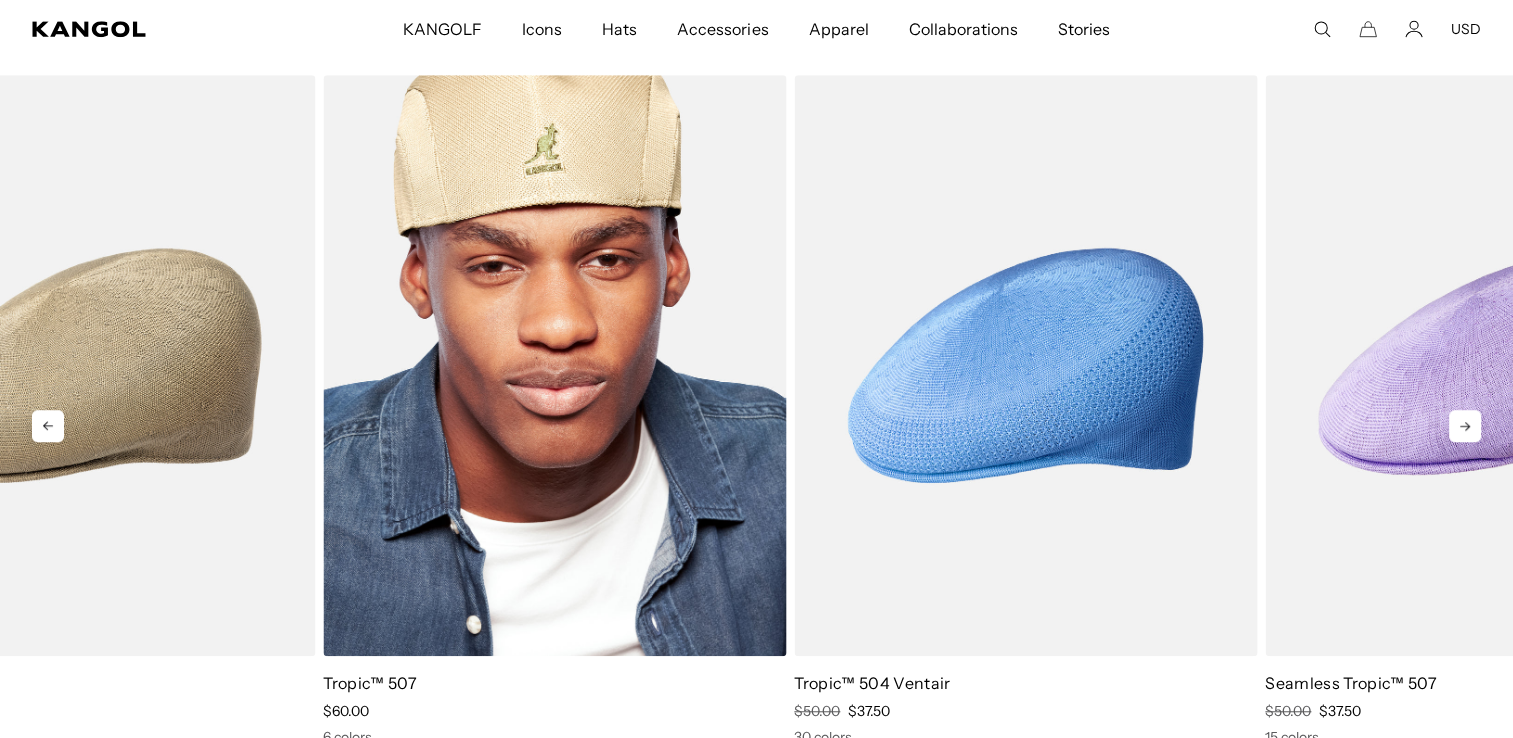 drag, startPoint x: 421, startPoint y: 418, endPoint x: 433, endPoint y: 411, distance: 13.892444 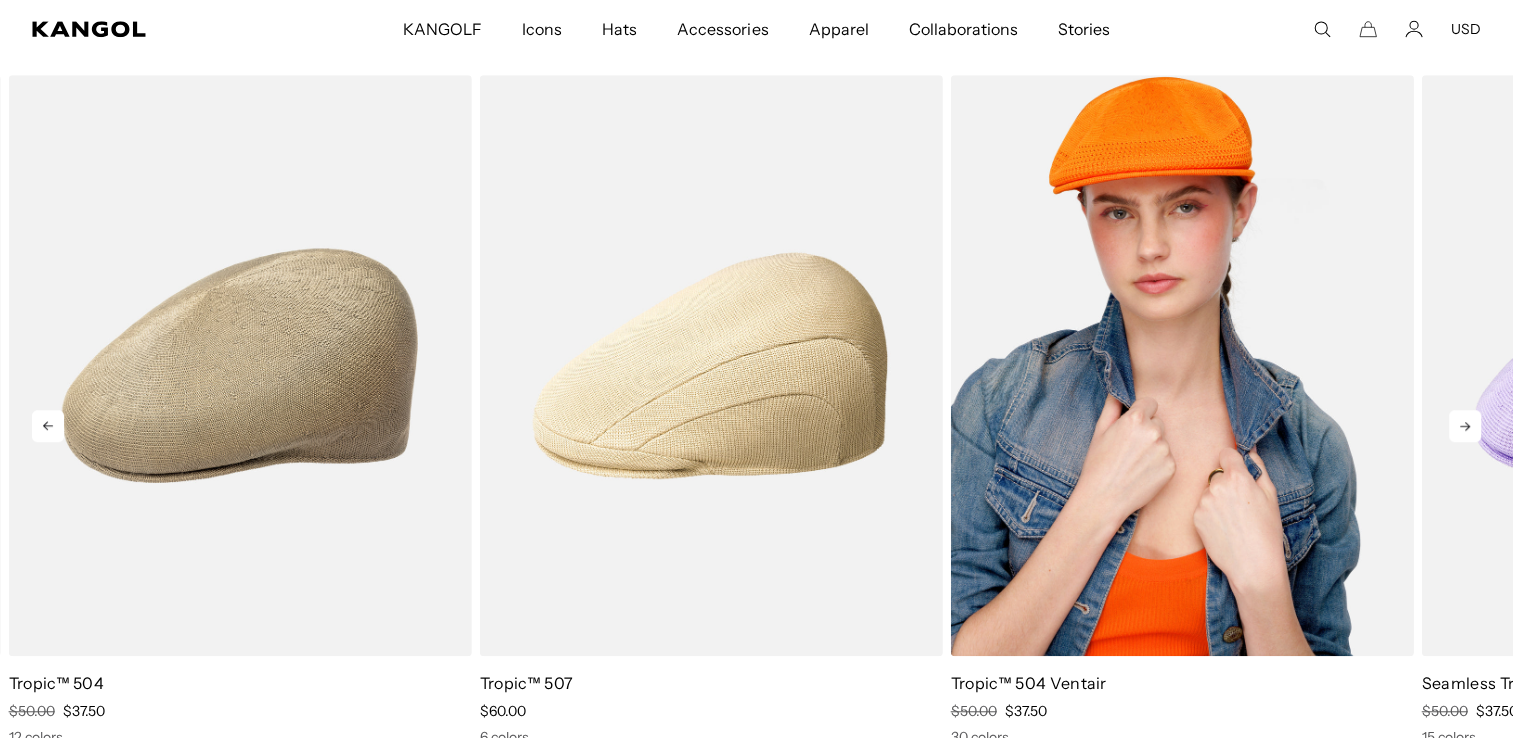 scroll, scrollTop: 0, scrollLeft: 412, axis: horizontal 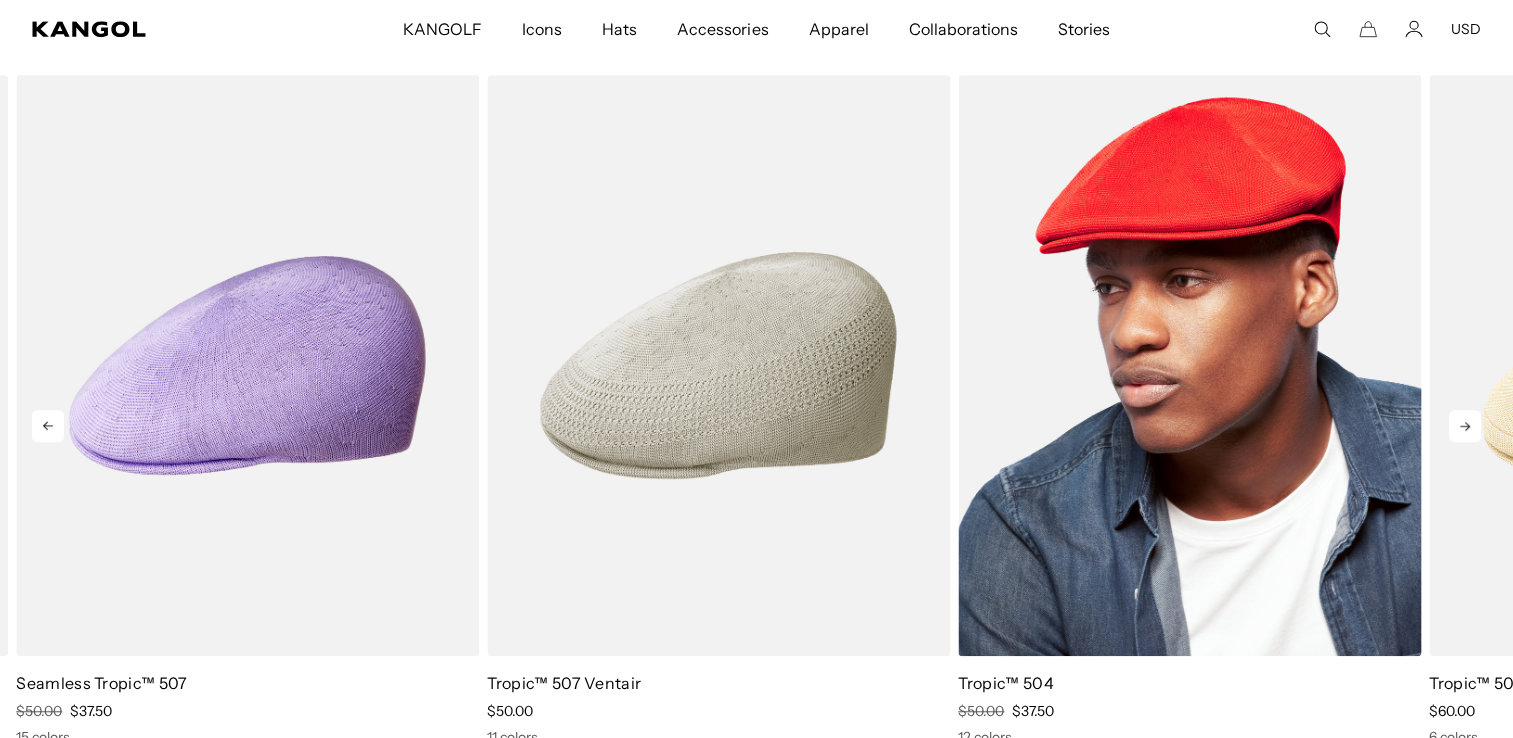 drag, startPoint x: 1401, startPoint y: 378, endPoint x: 1239, endPoint y: 557, distance: 241.42287 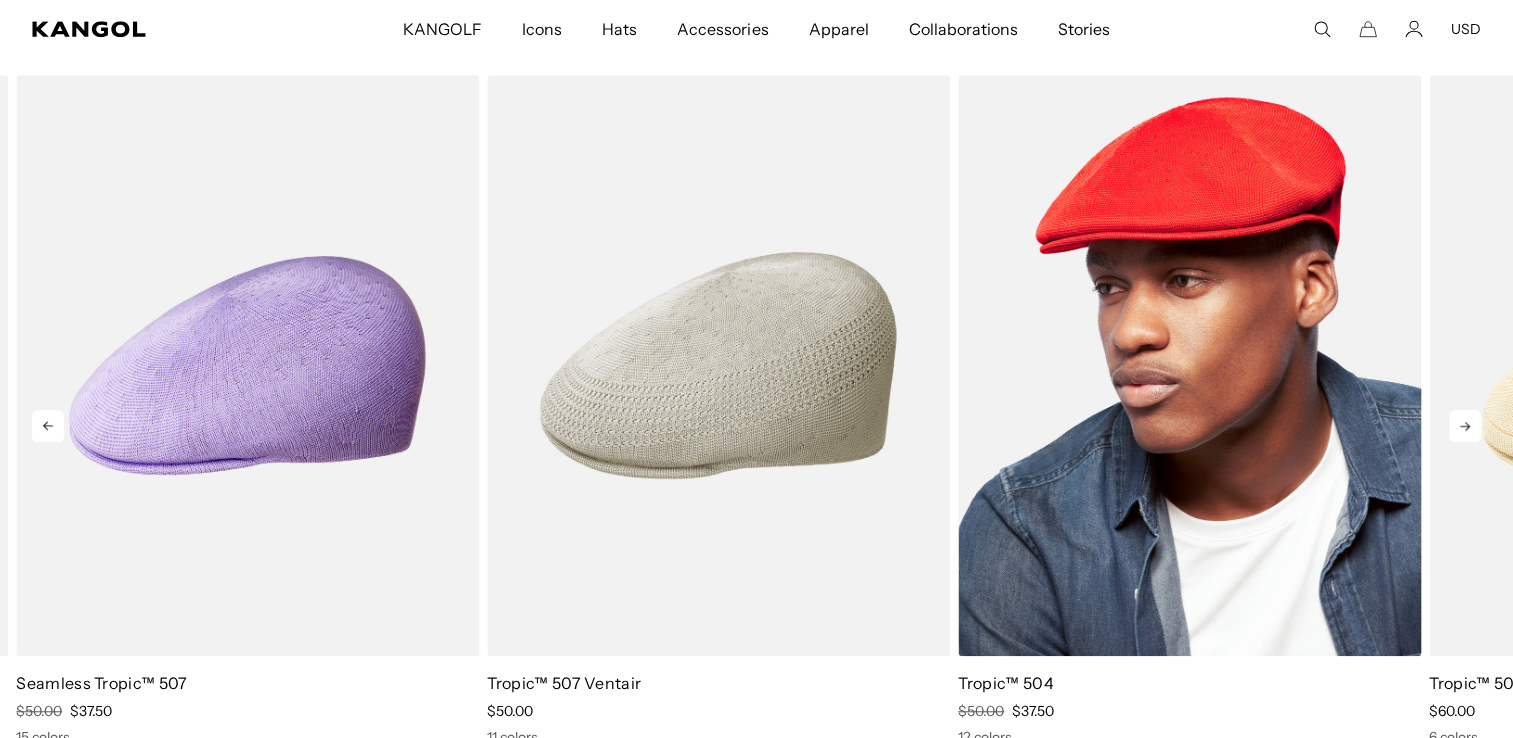 click on "Skip to content
My Bag
( 0 )
Your cart is empty.
Explore new hats
Loading...
Subtotal
$0.00 USD
Taxes, shipping, and discounts are calculated at checkout
Checkout
View My Bag
Size and fit
Close
Size
cm
Inches
S
6 ¾ - 6 ⅞
54-55
21" - 21 ½"
M
7 - 7 ⅛
56-57
22" - 22 ½"
L
7 ¼ - 7 ⅜
58-59
22 ¾" - 23"
XL
7 ½ - 7 ⅝
60-61
XXL" at bounding box center [756, 616] 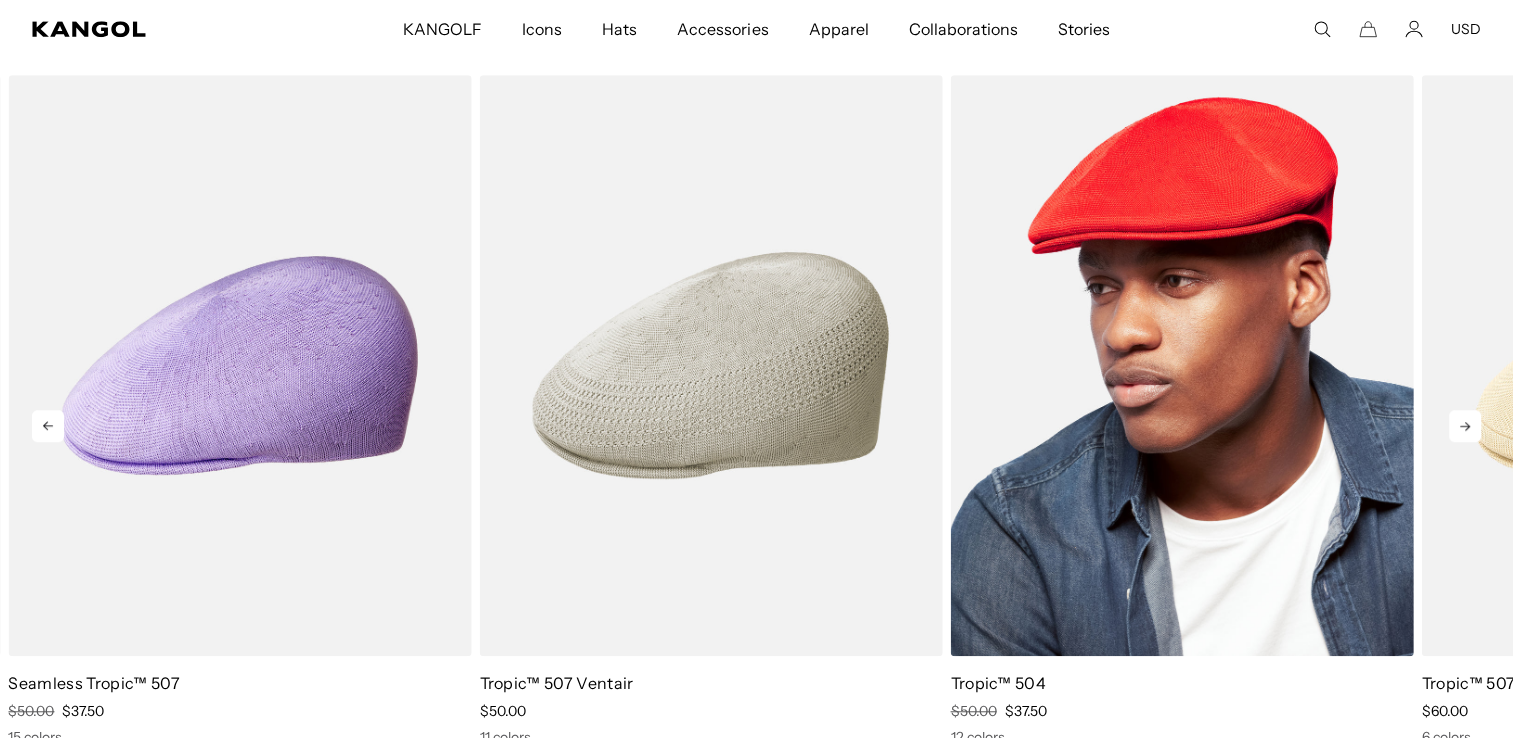 scroll, scrollTop: 0, scrollLeft: 0, axis: both 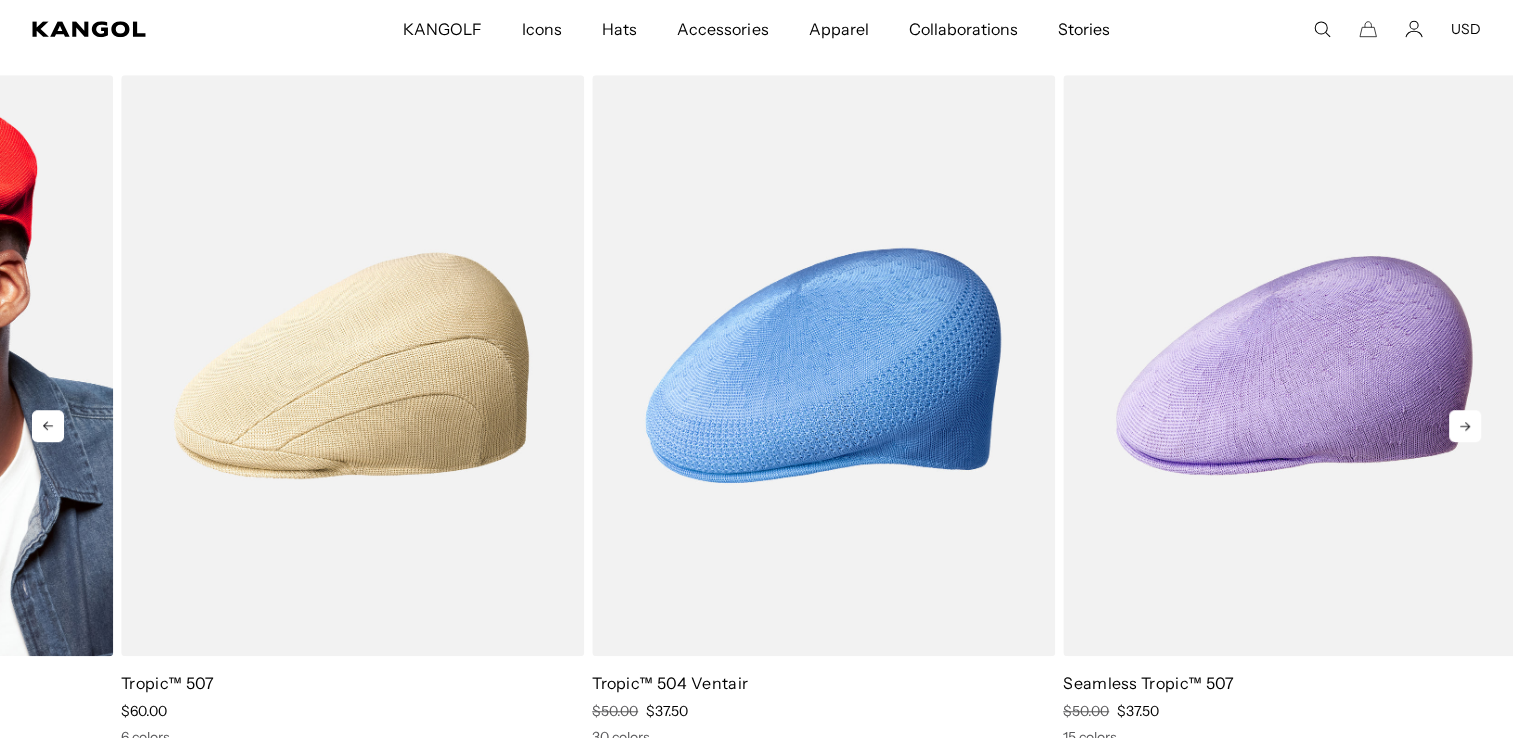 drag, startPoint x: 1296, startPoint y: 551, endPoint x: 0, endPoint y: 737, distance: 1309.2792 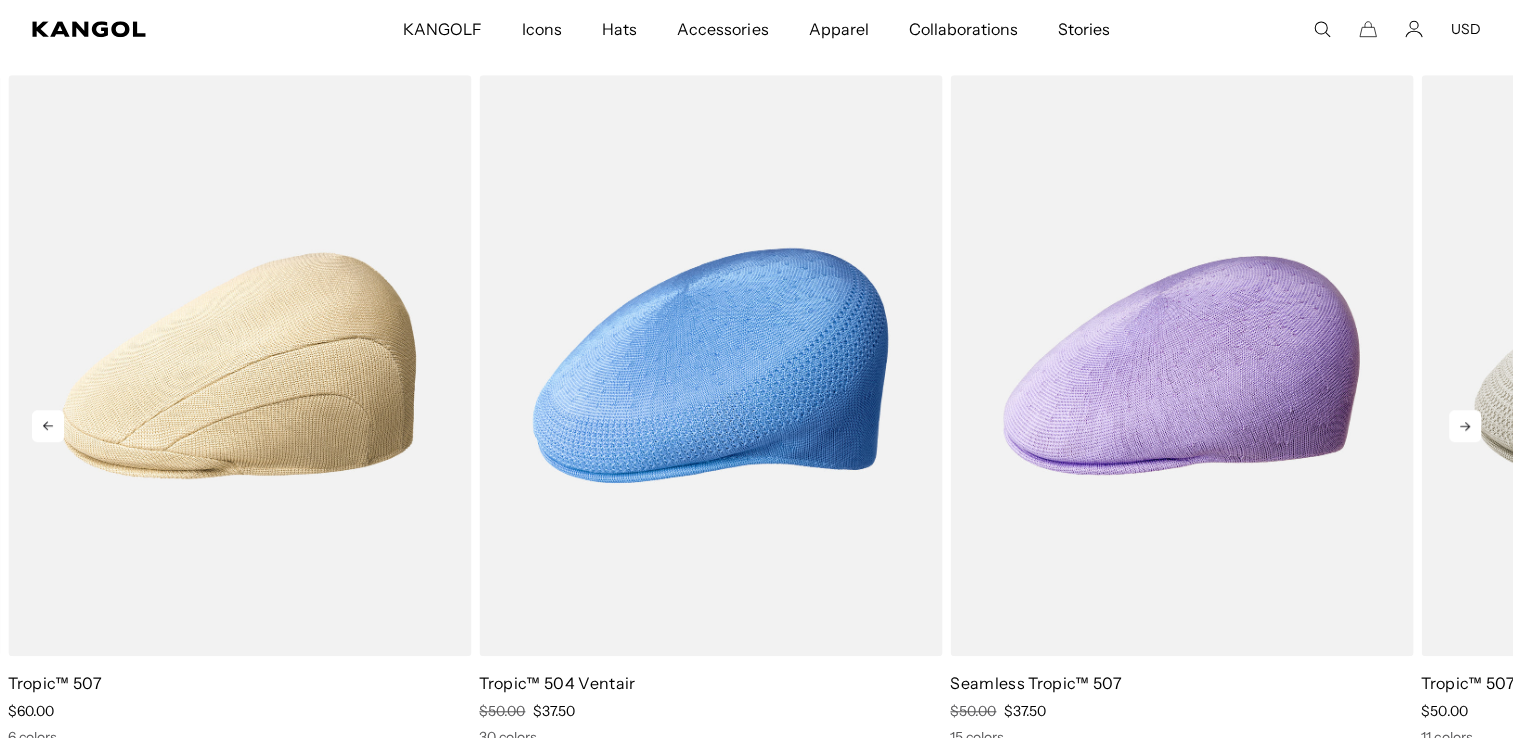 scroll, scrollTop: 0, scrollLeft: 412, axis: horizontal 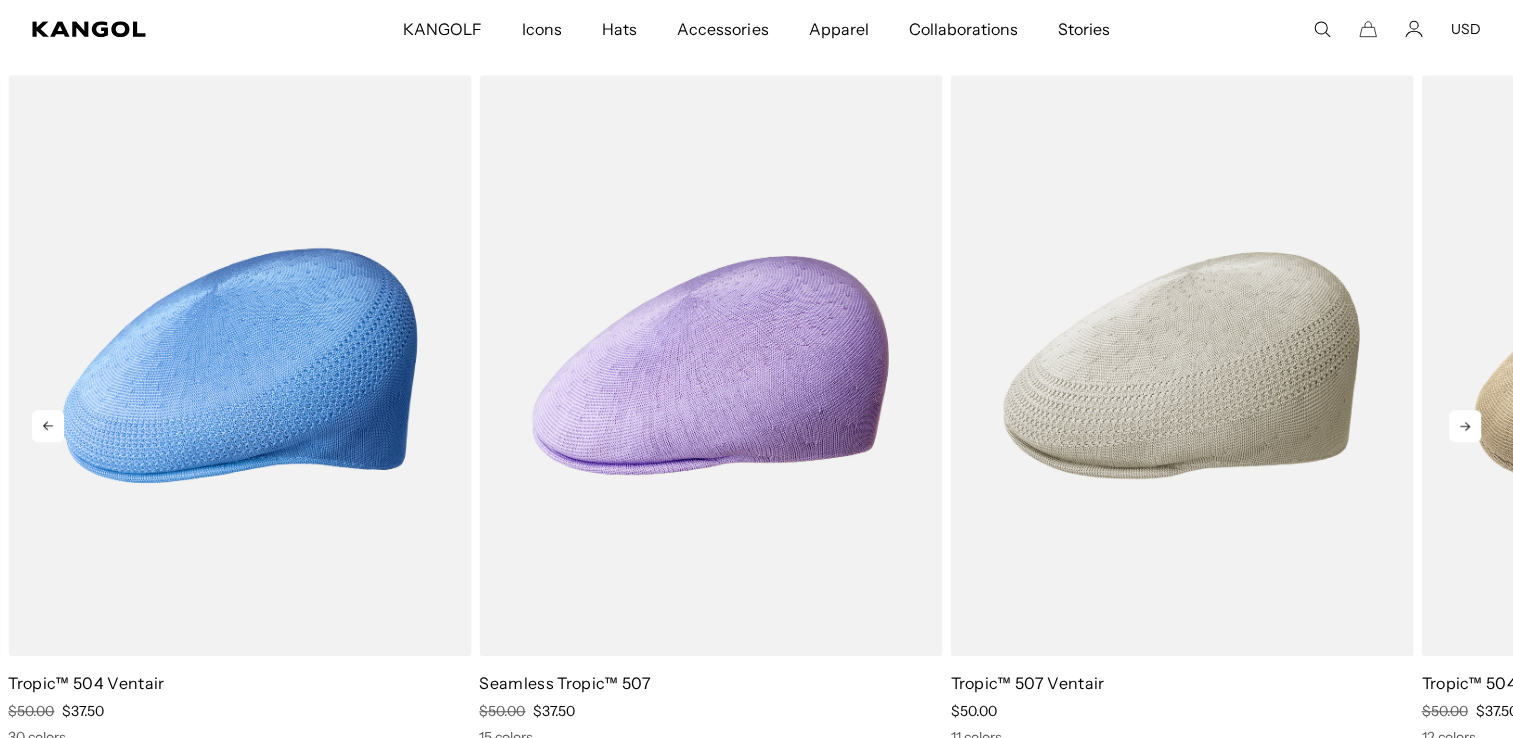 click 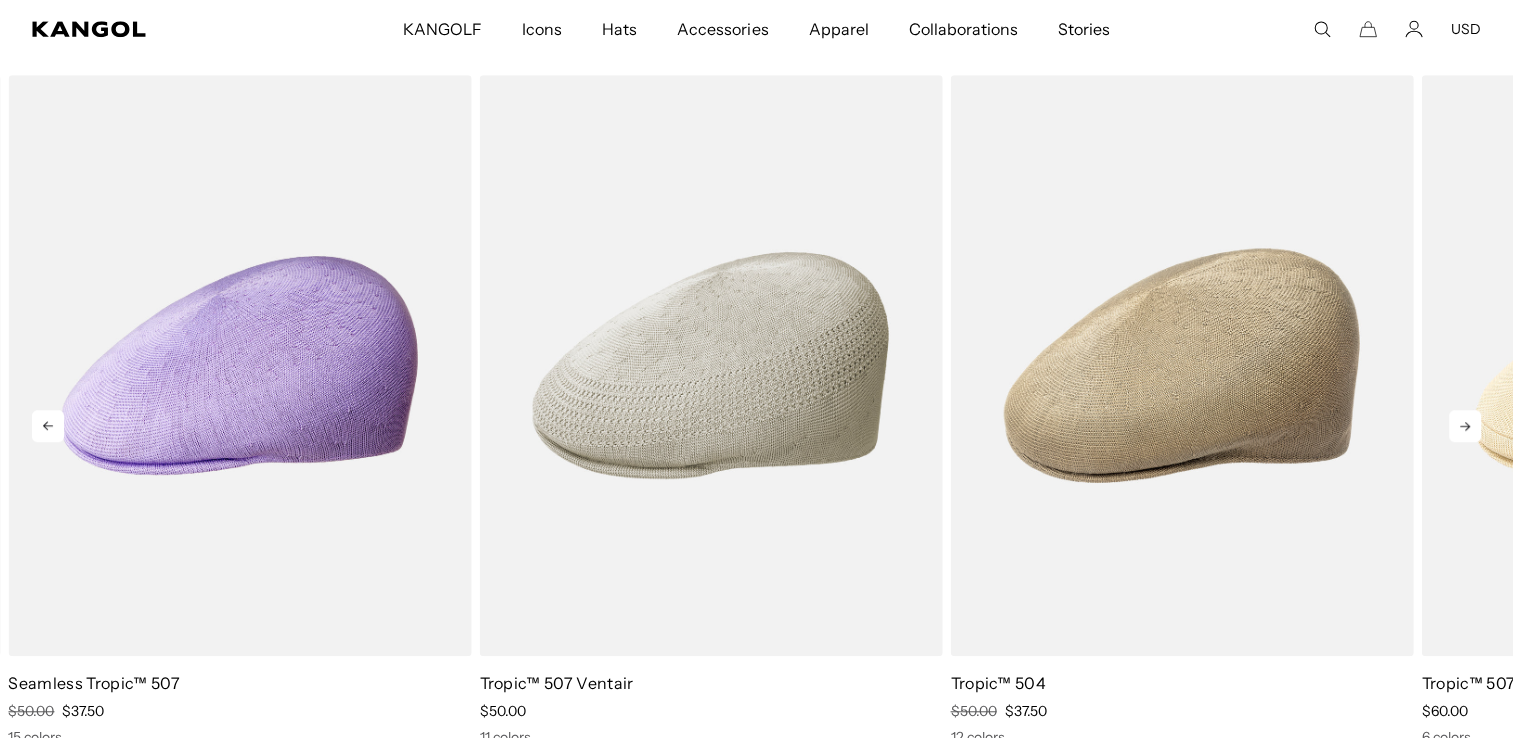 click 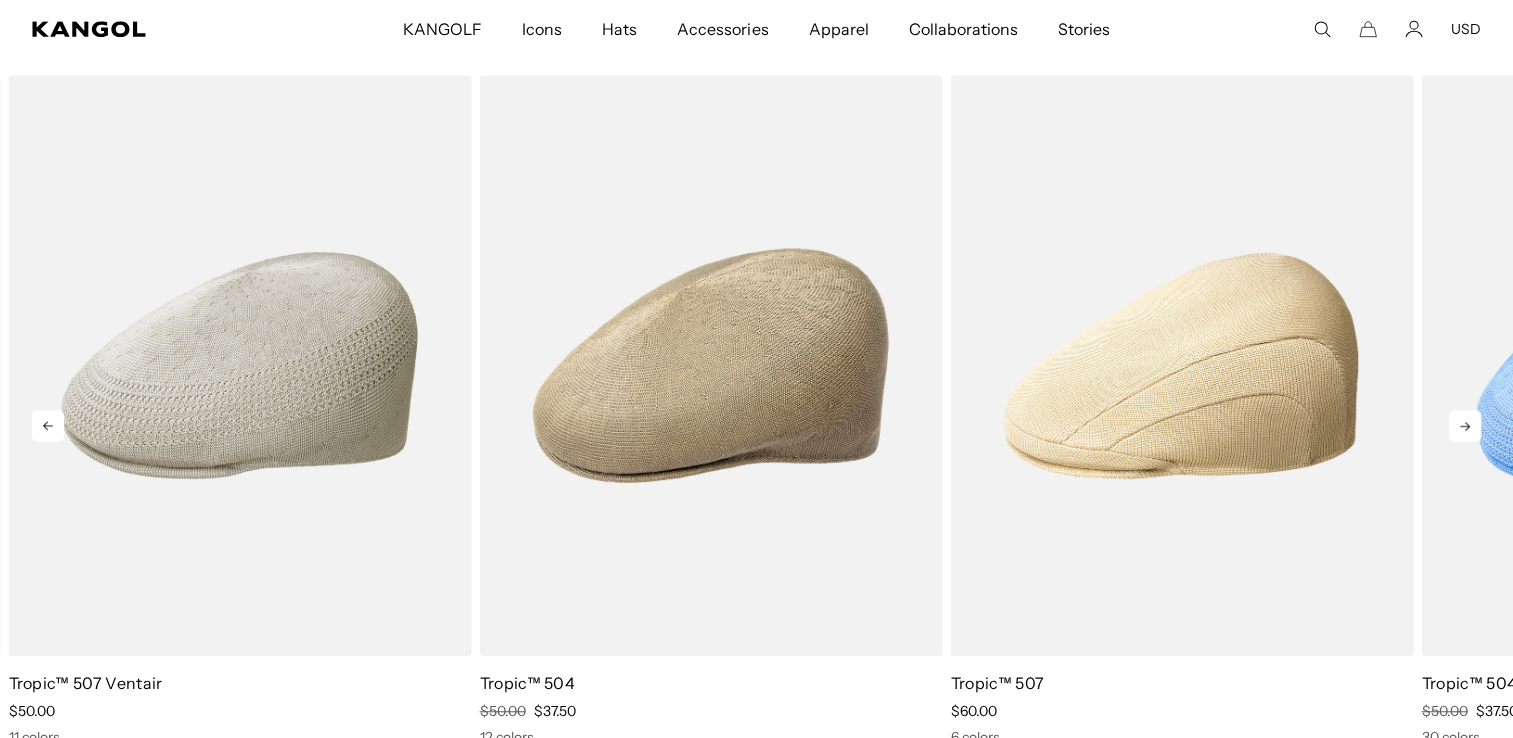 click 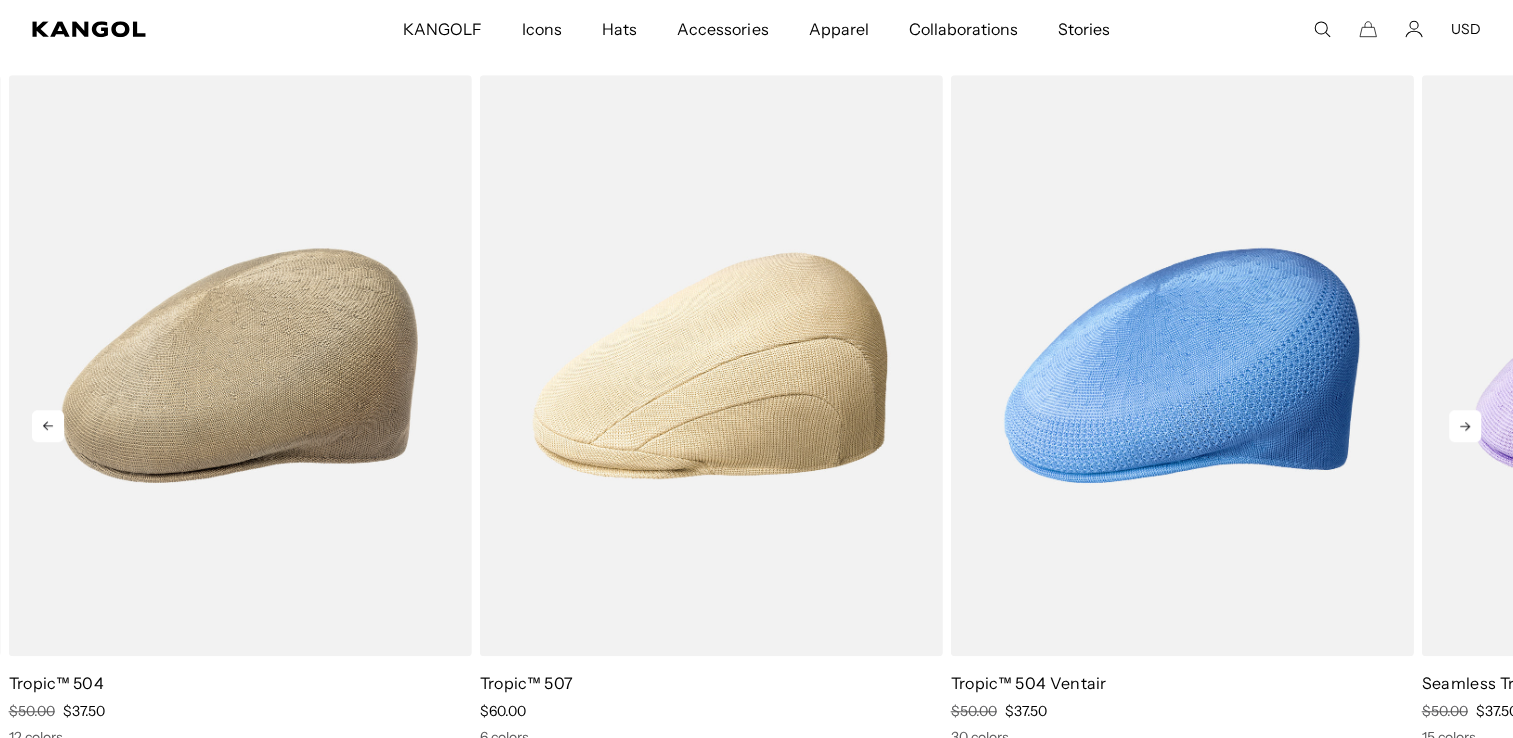 click 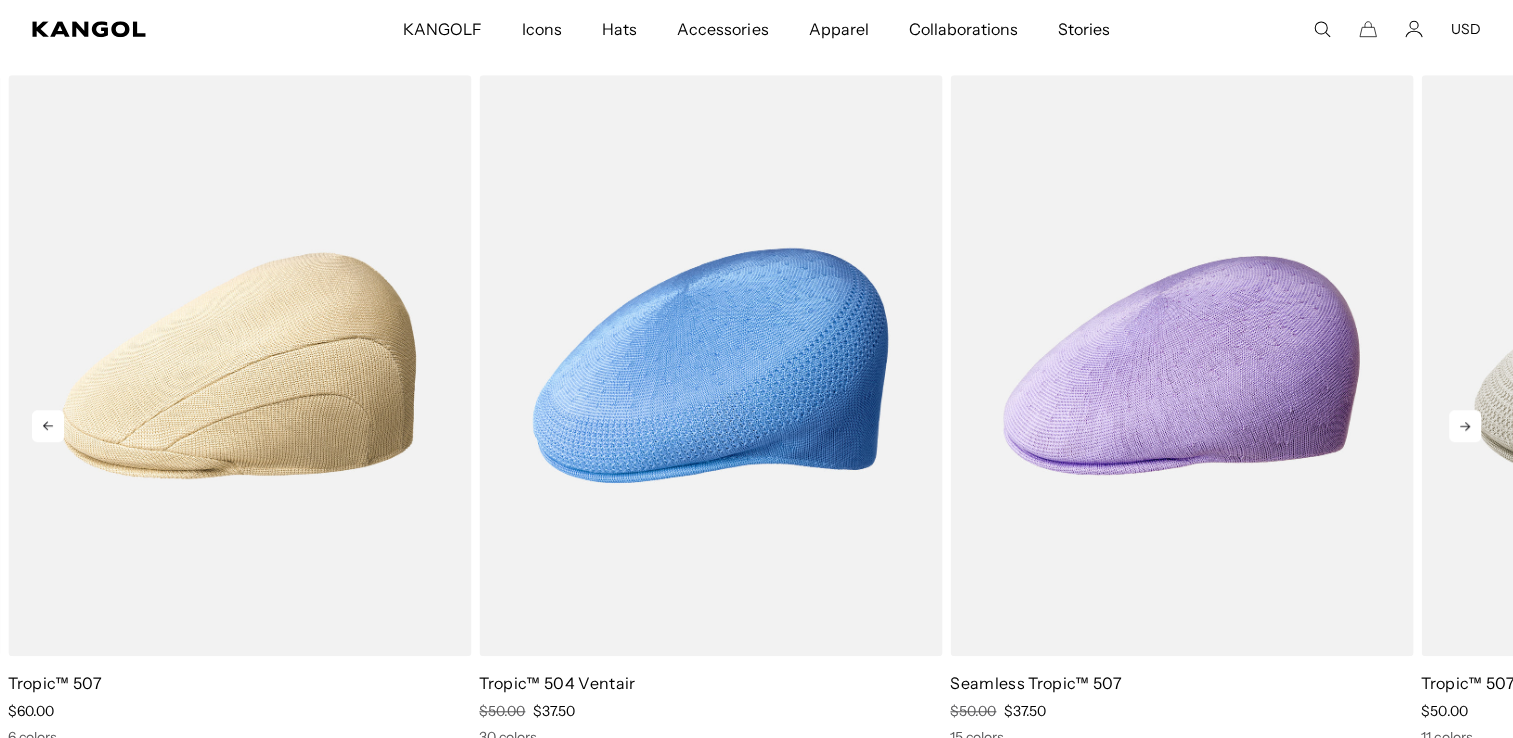 scroll, scrollTop: 0, scrollLeft: 0, axis: both 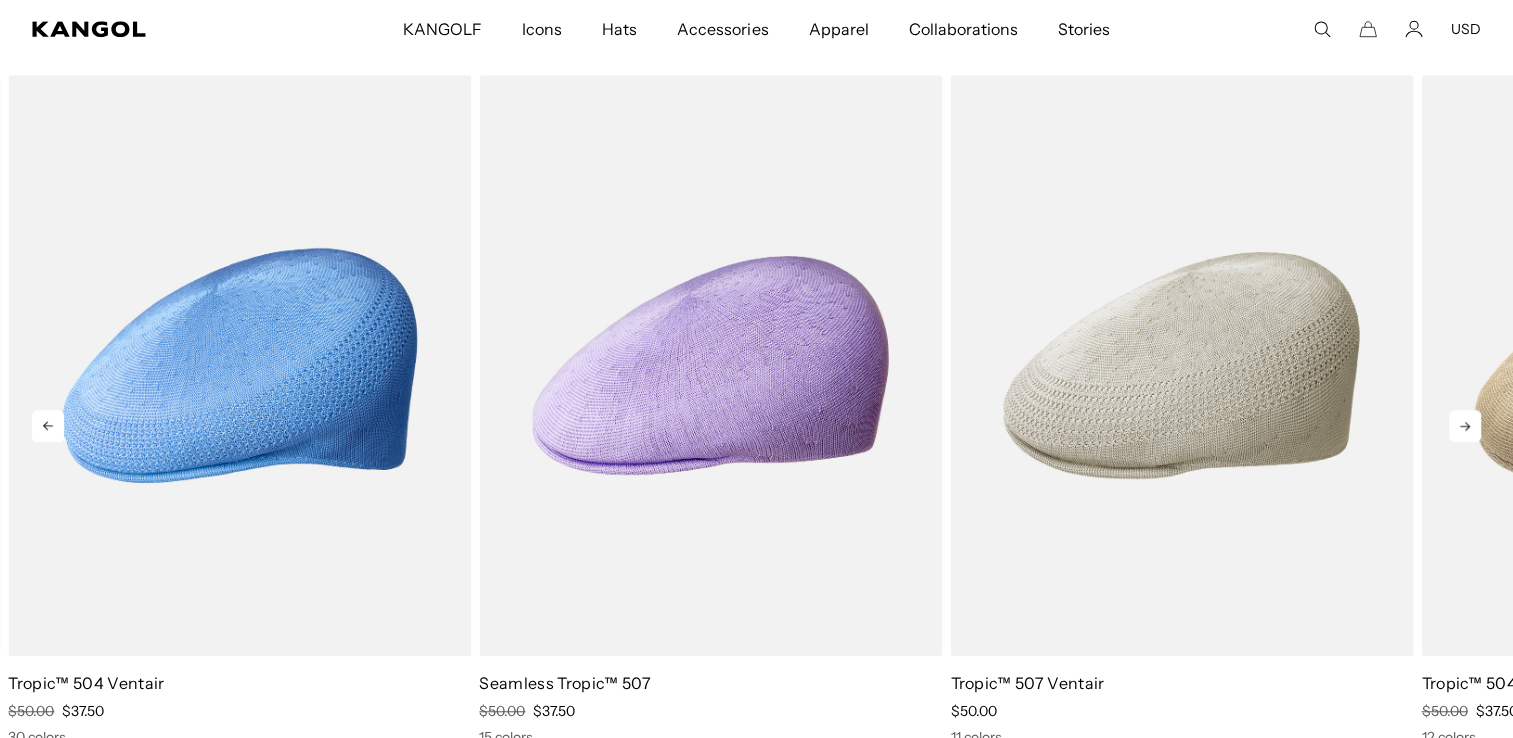 click 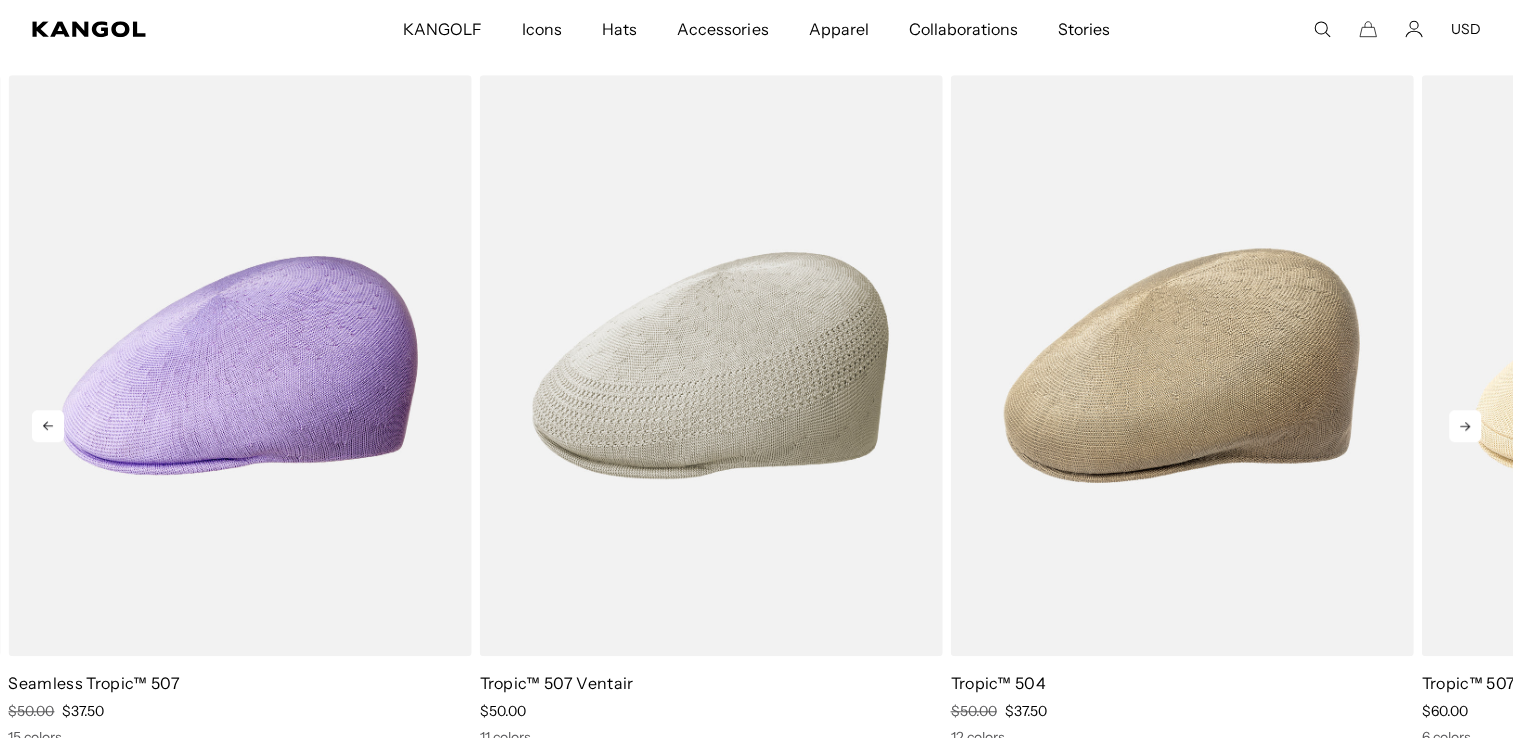 click 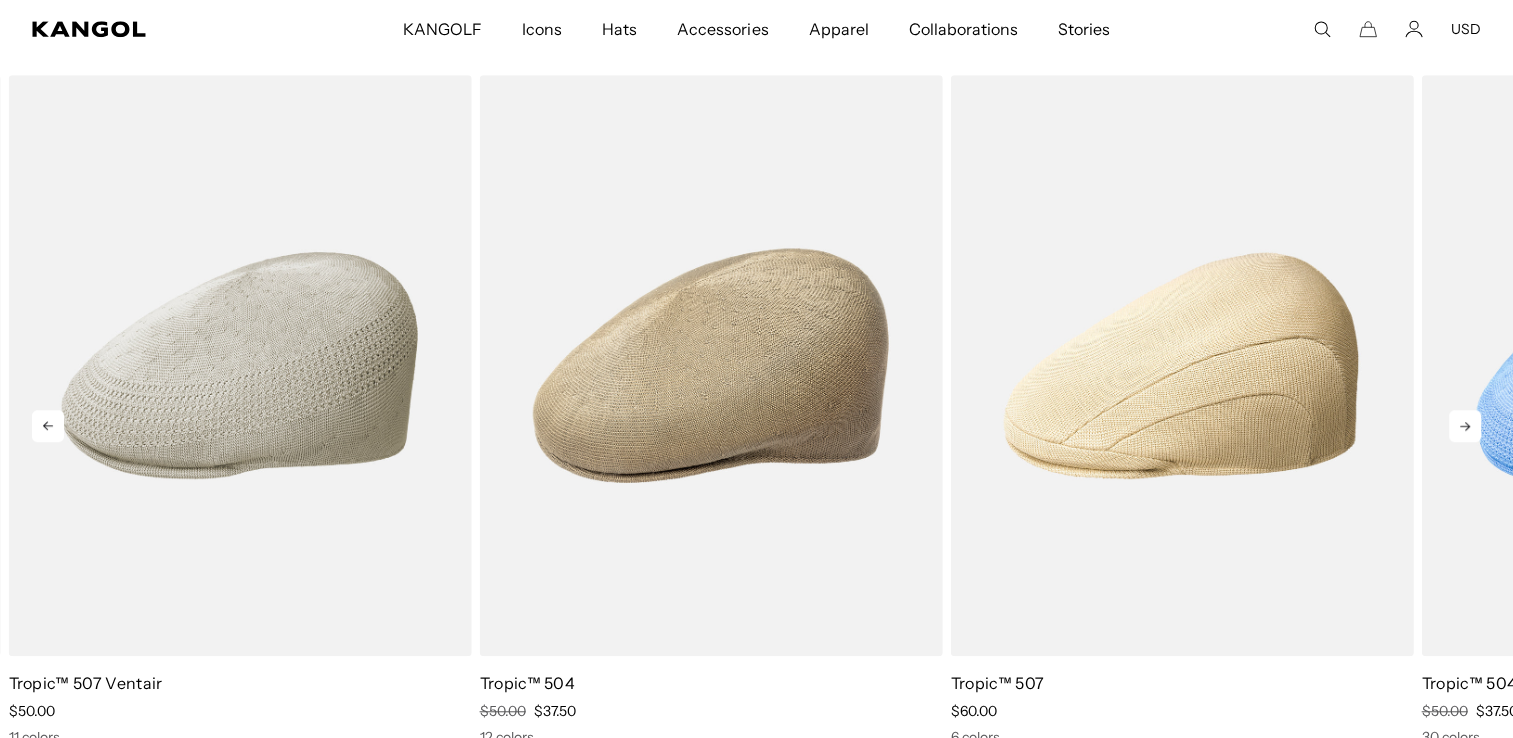 click 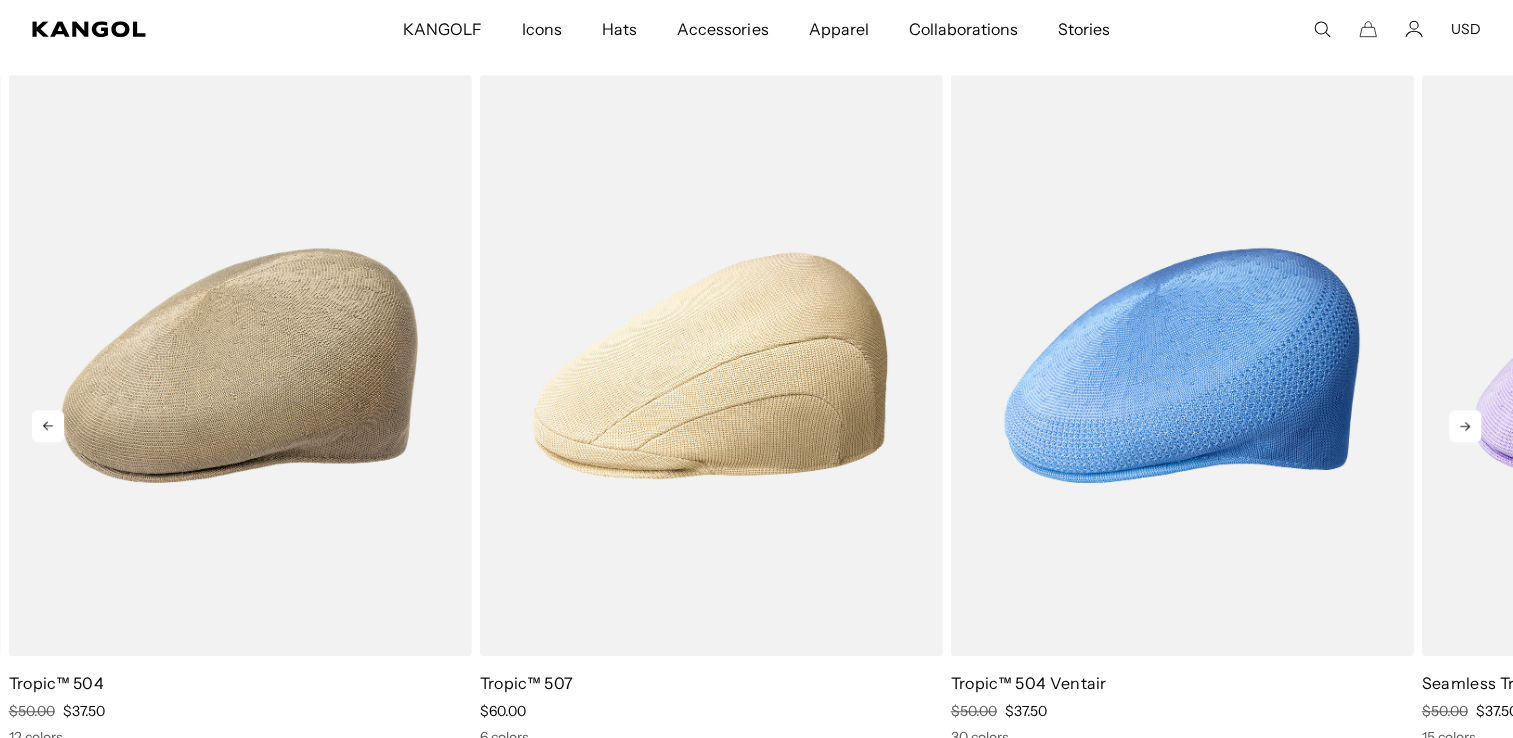 click 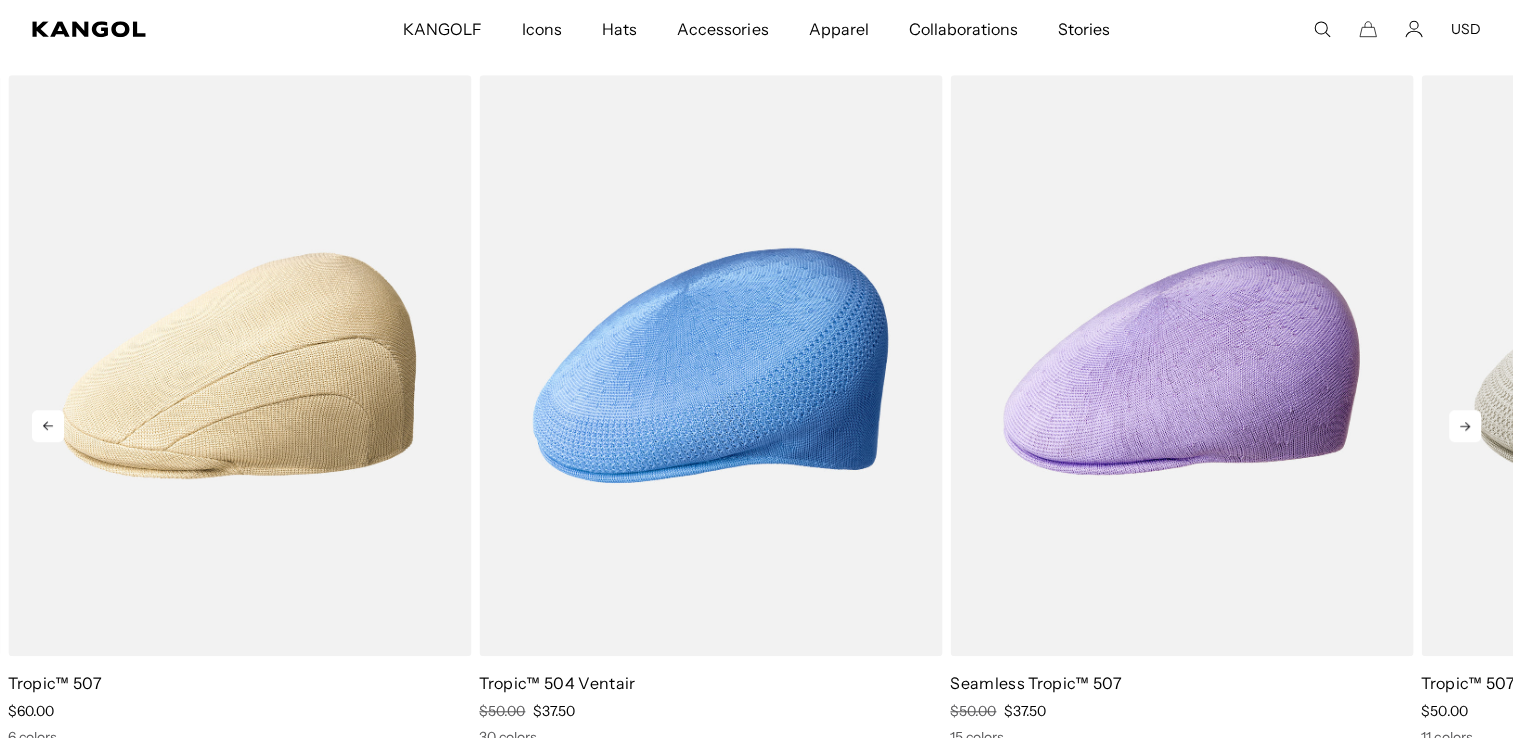 click 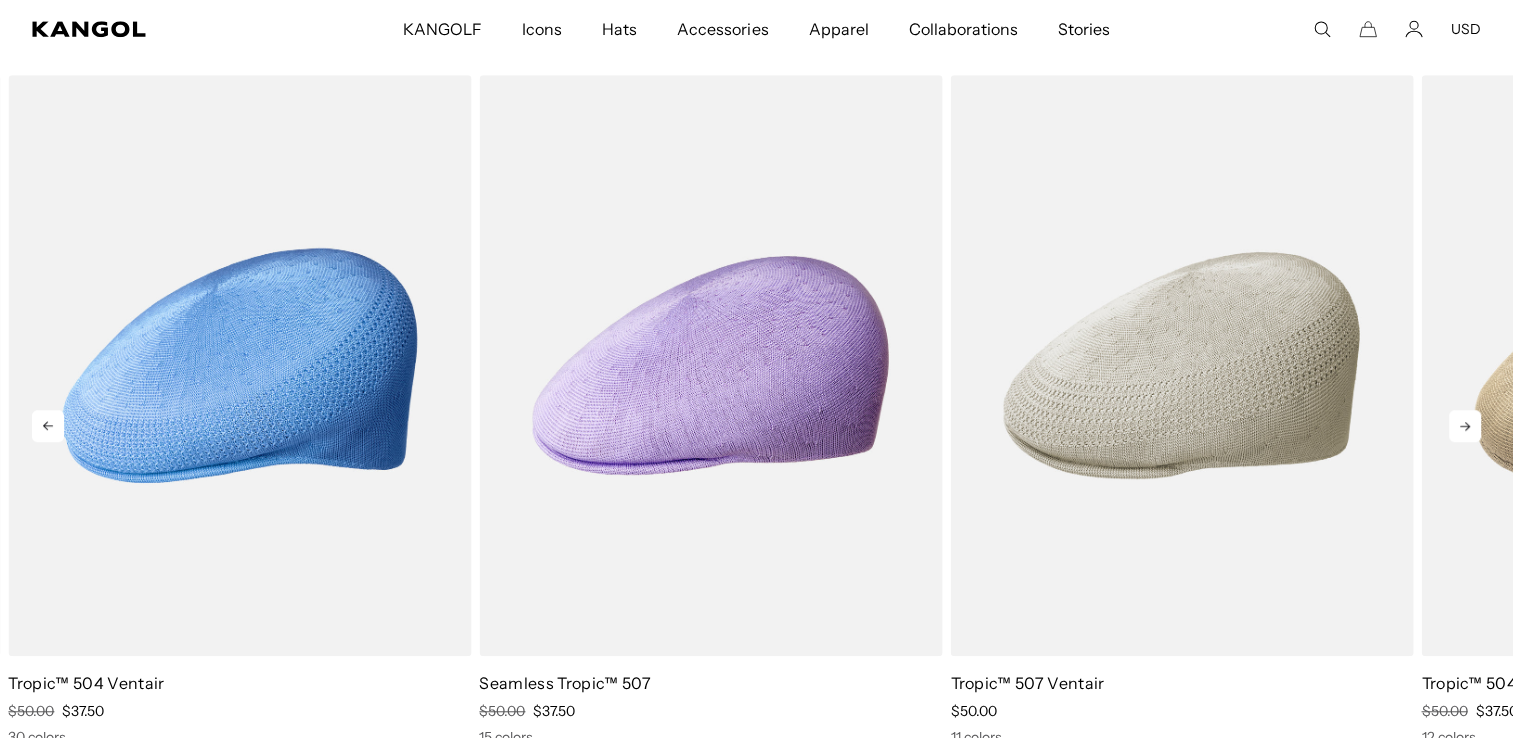 click 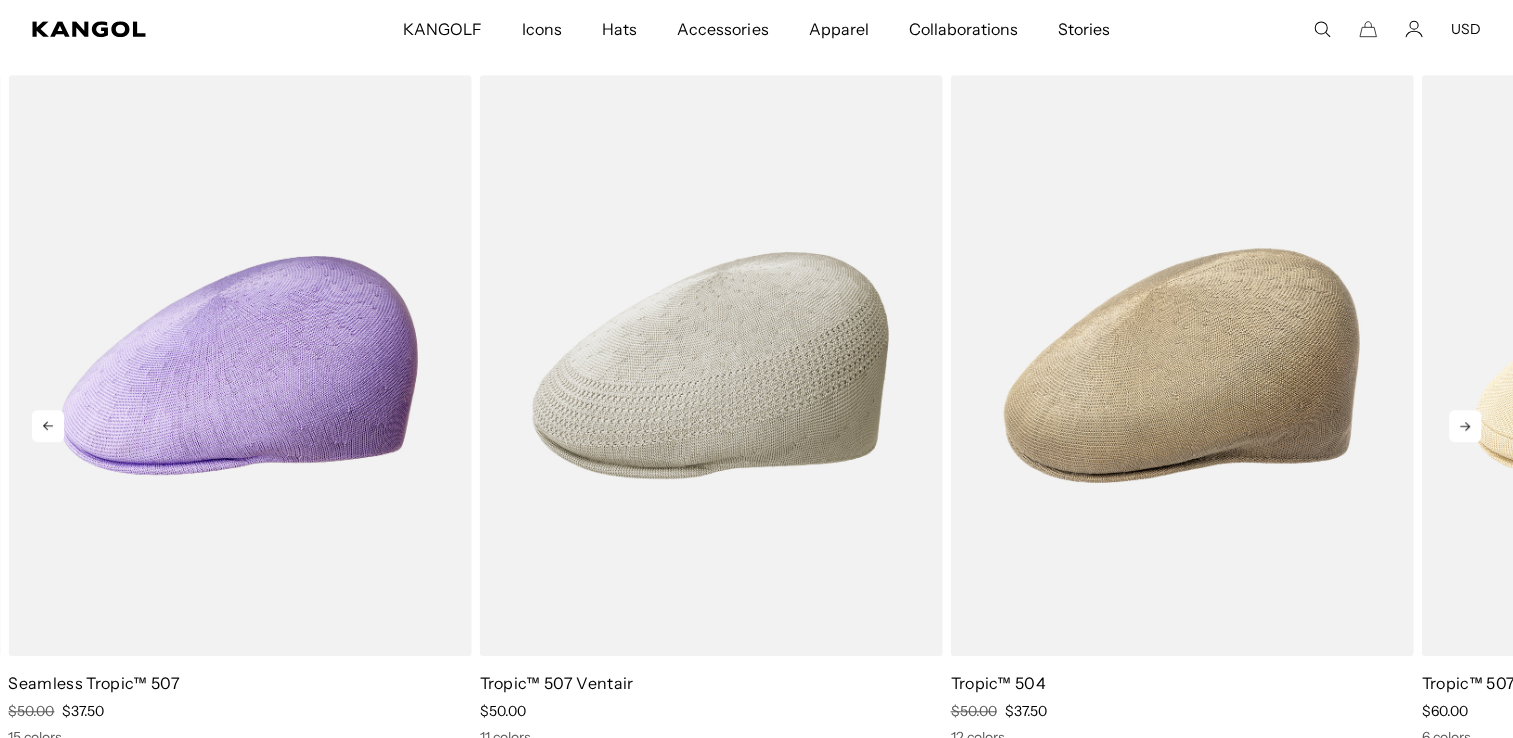 click 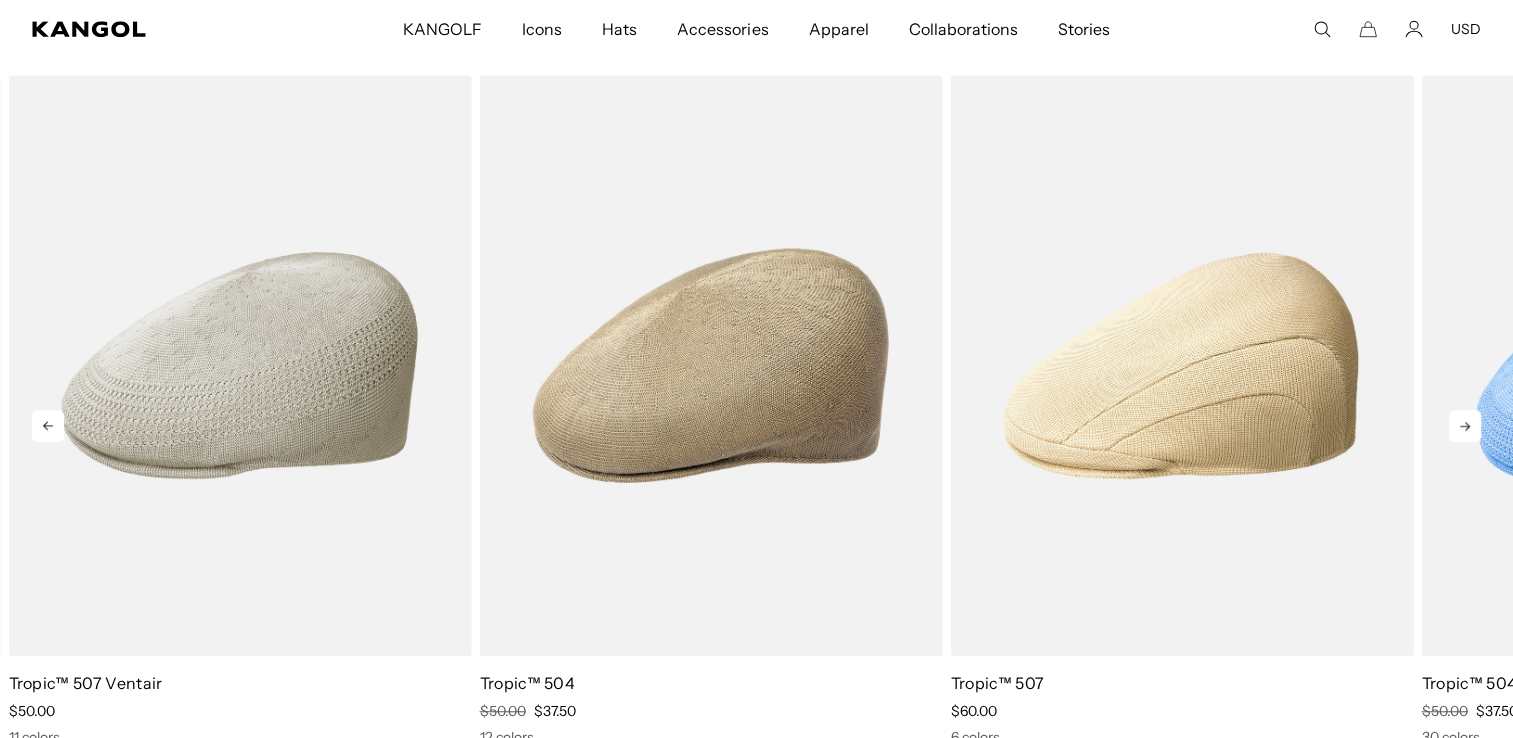 click 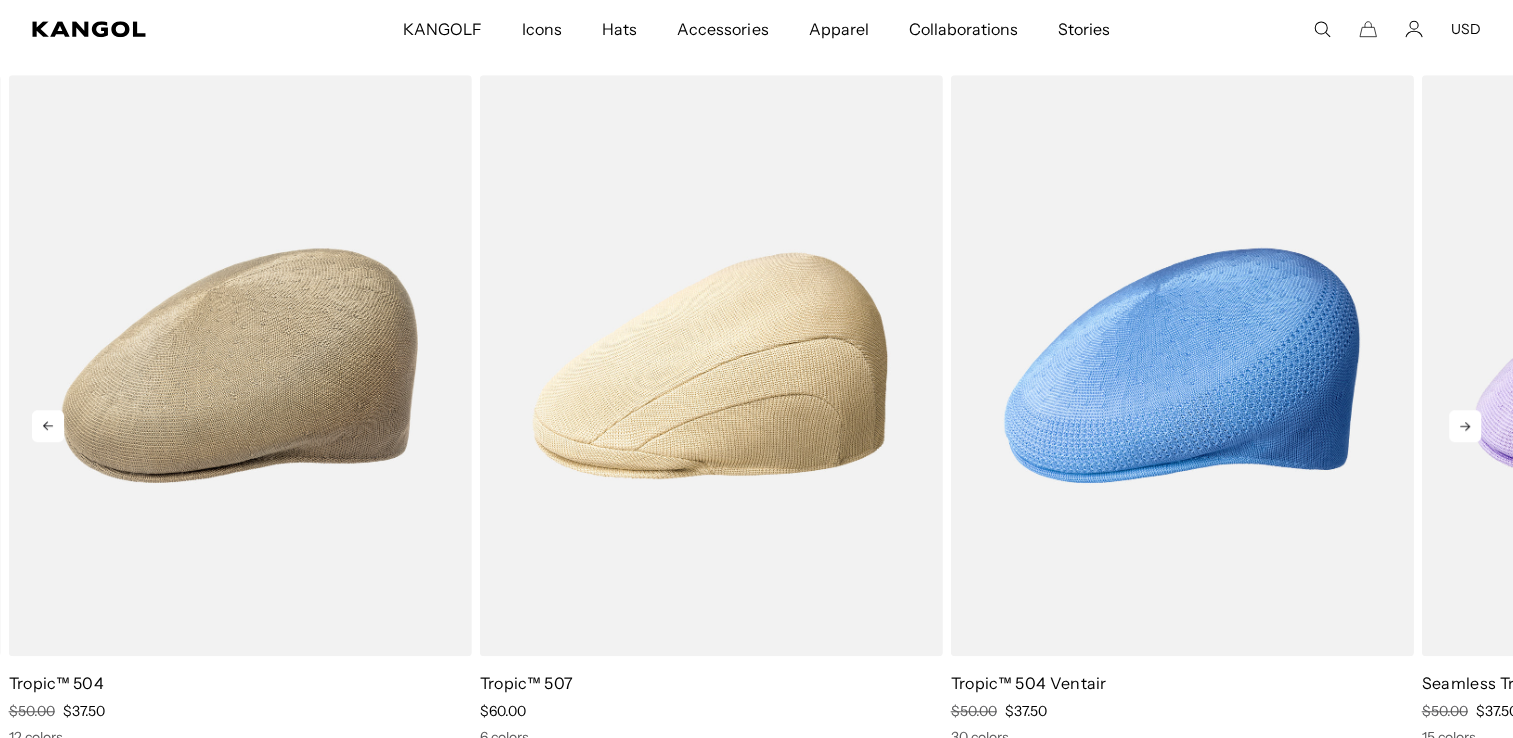 click 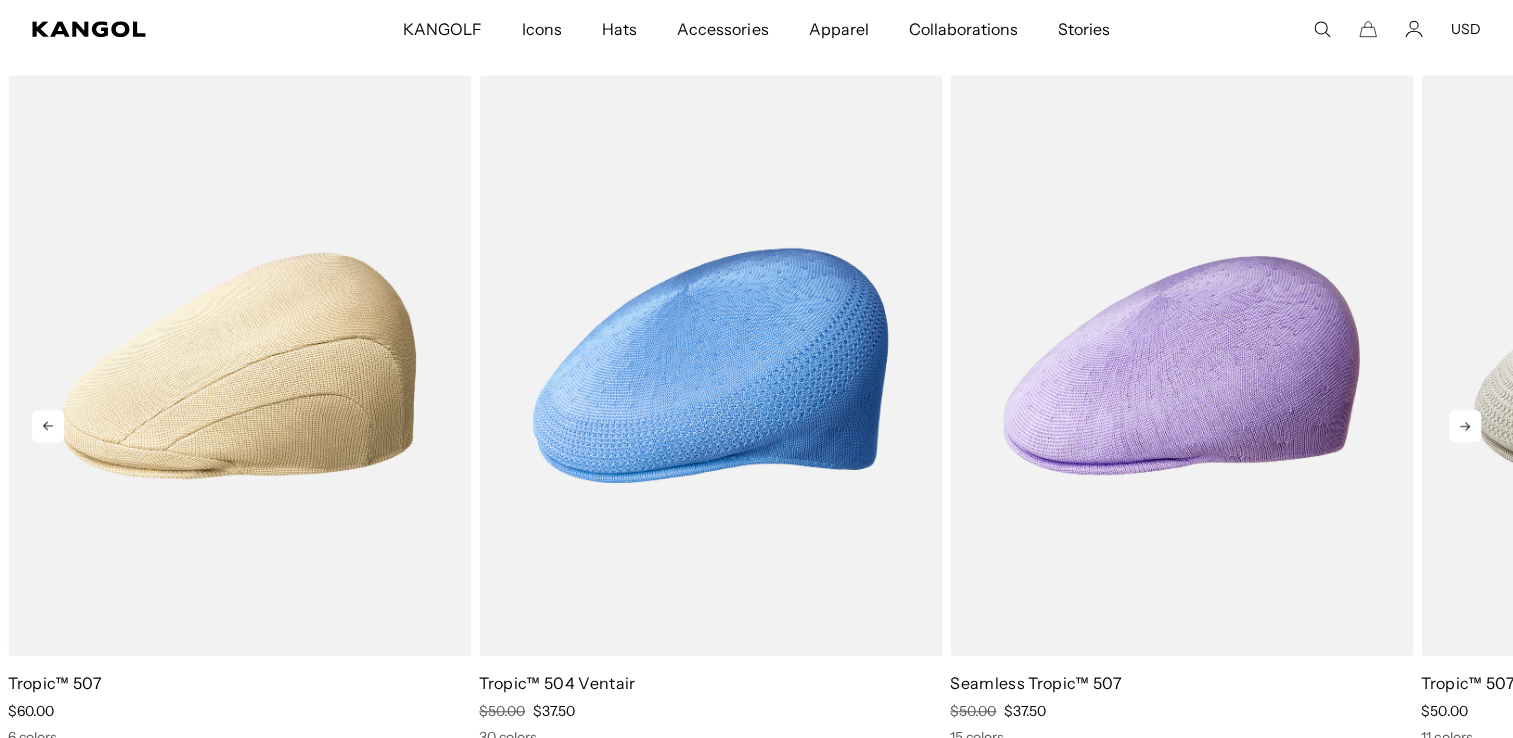 click 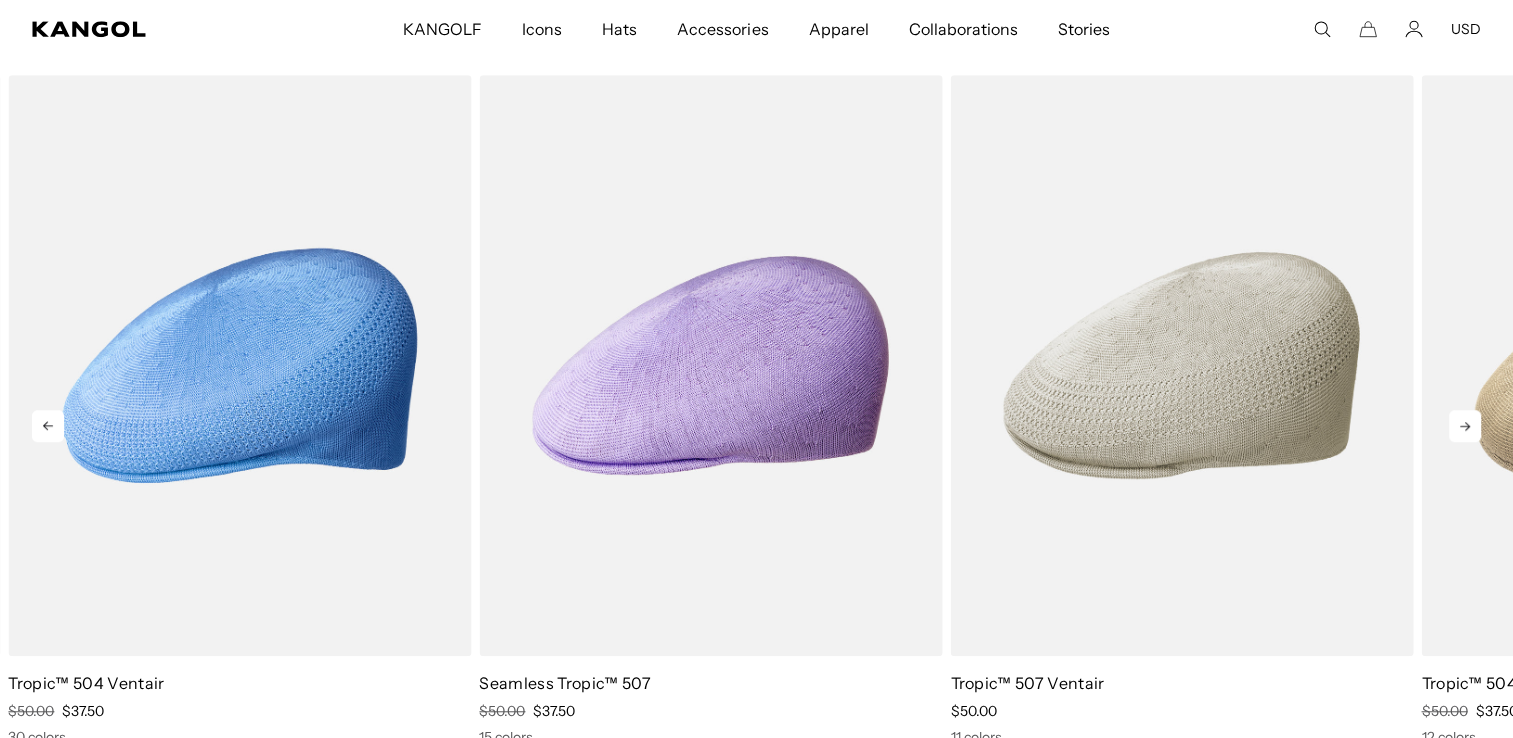 click 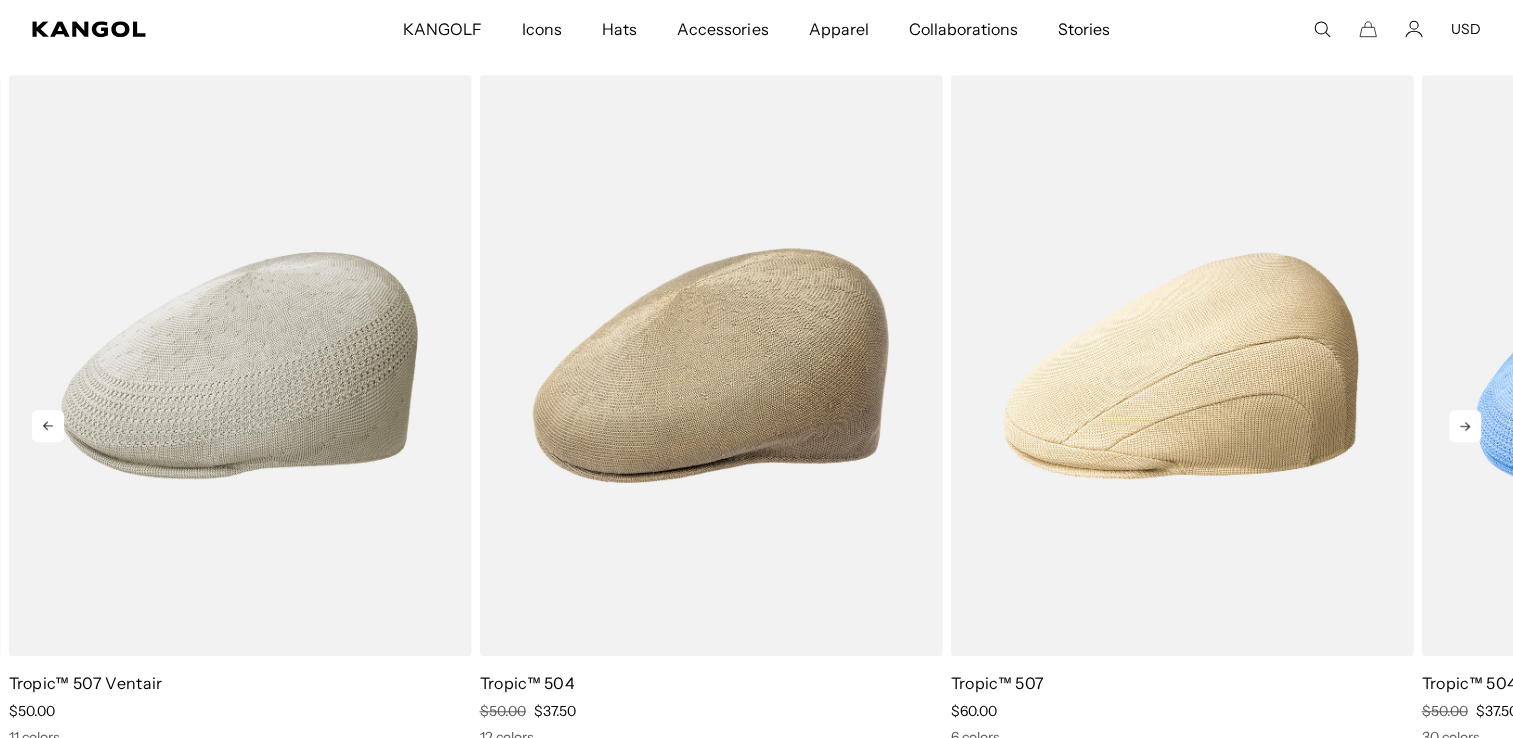 click 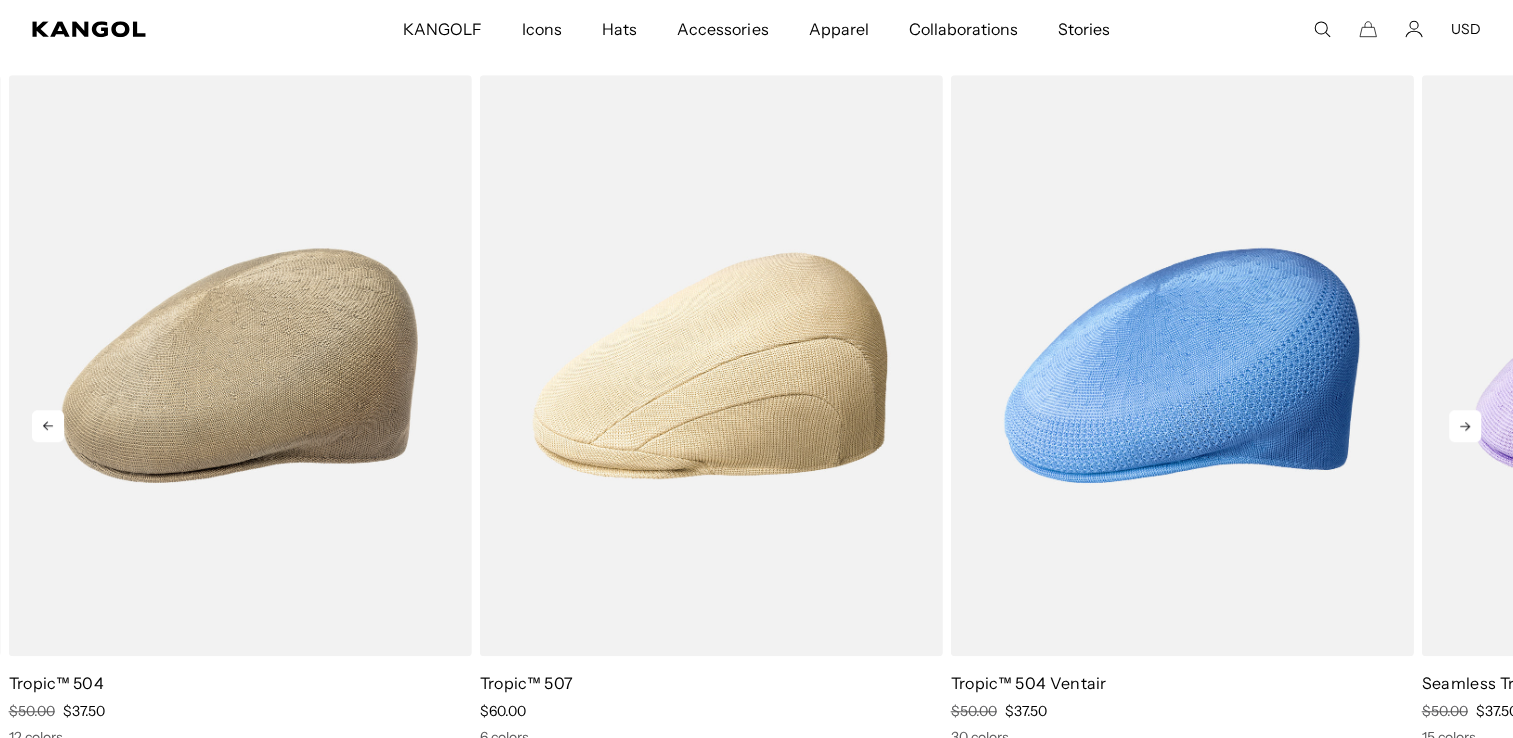 click 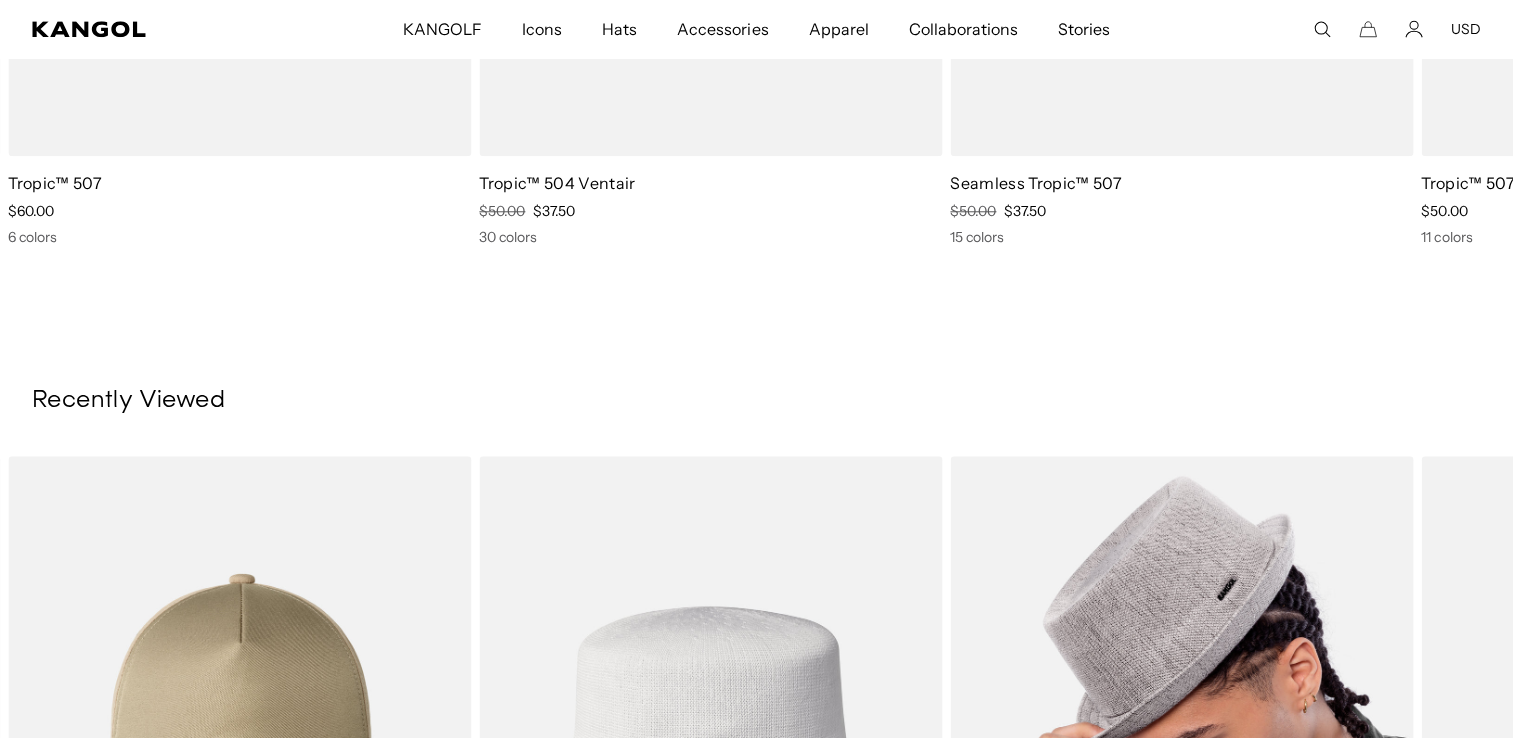 scroll, scrollTop: 2500, scrollLeft: 0, axis: vertical 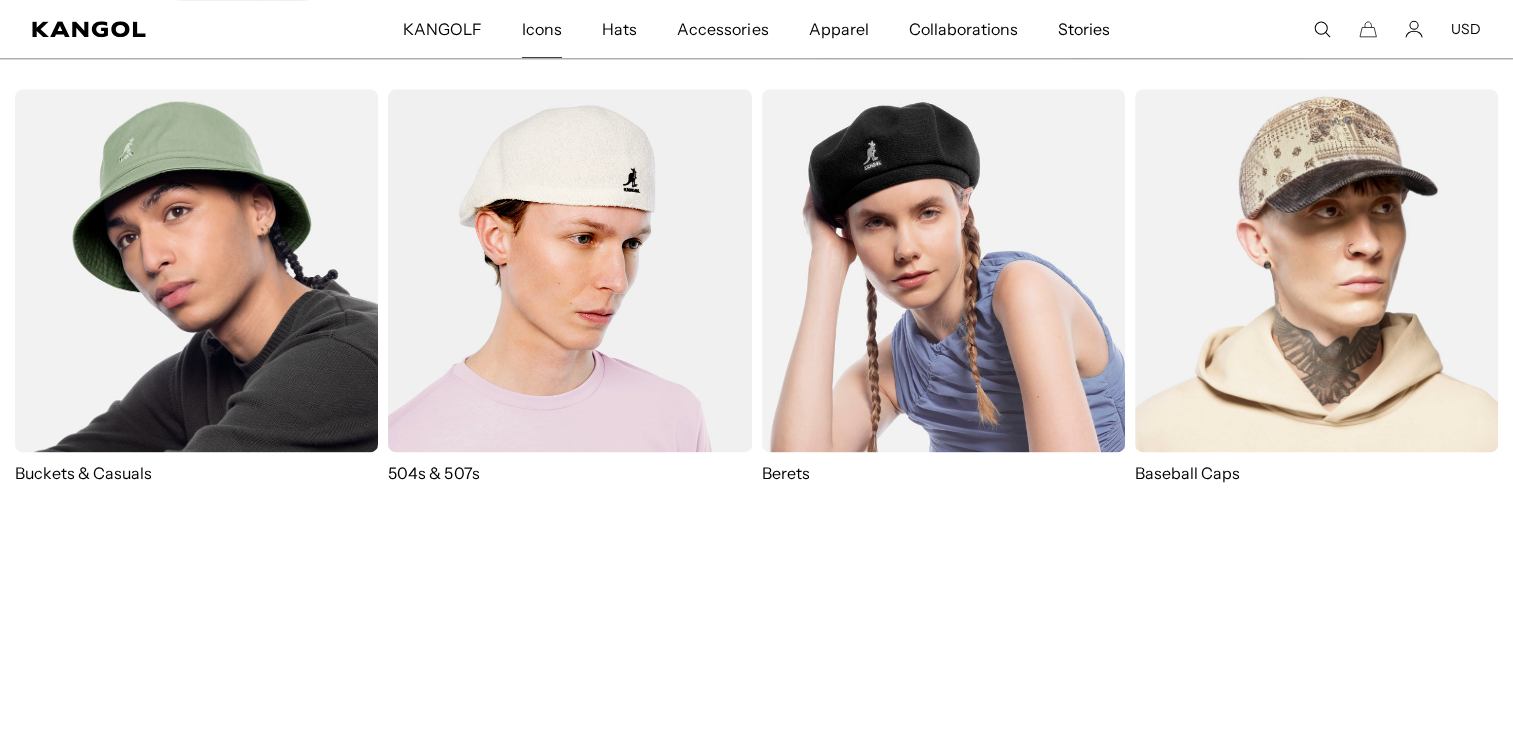 click on "Icons" at bounding box center [542, 29] 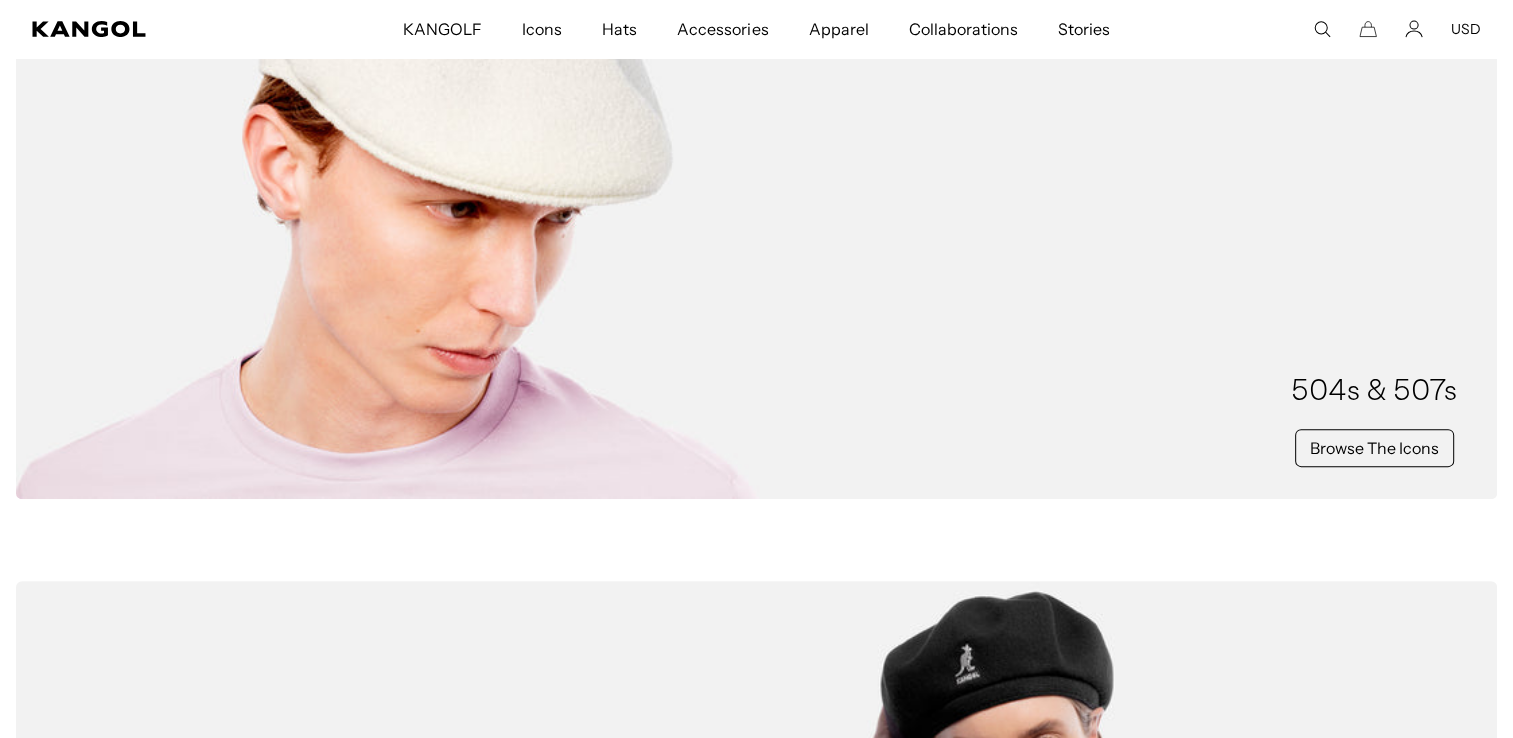 scroll, scrollTop: 1100, scrollLeft: 0, axis: vertical 